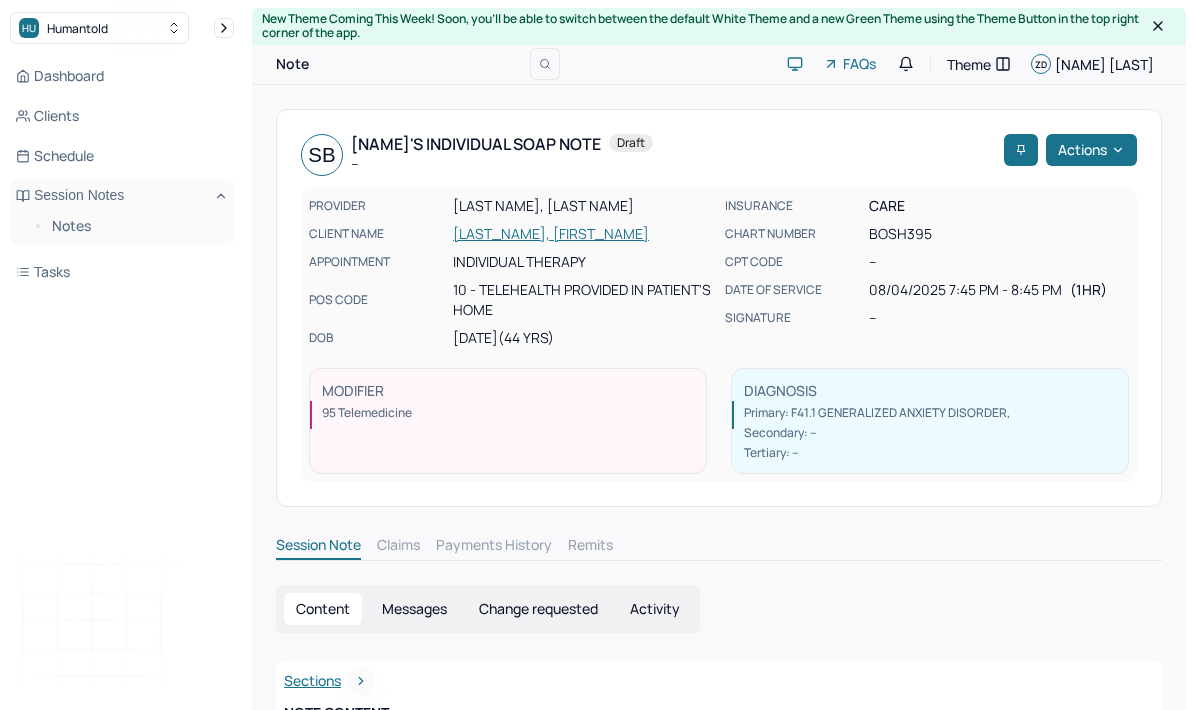 scroll, scrollTop: 0, scrollLeft: 0, axis: both 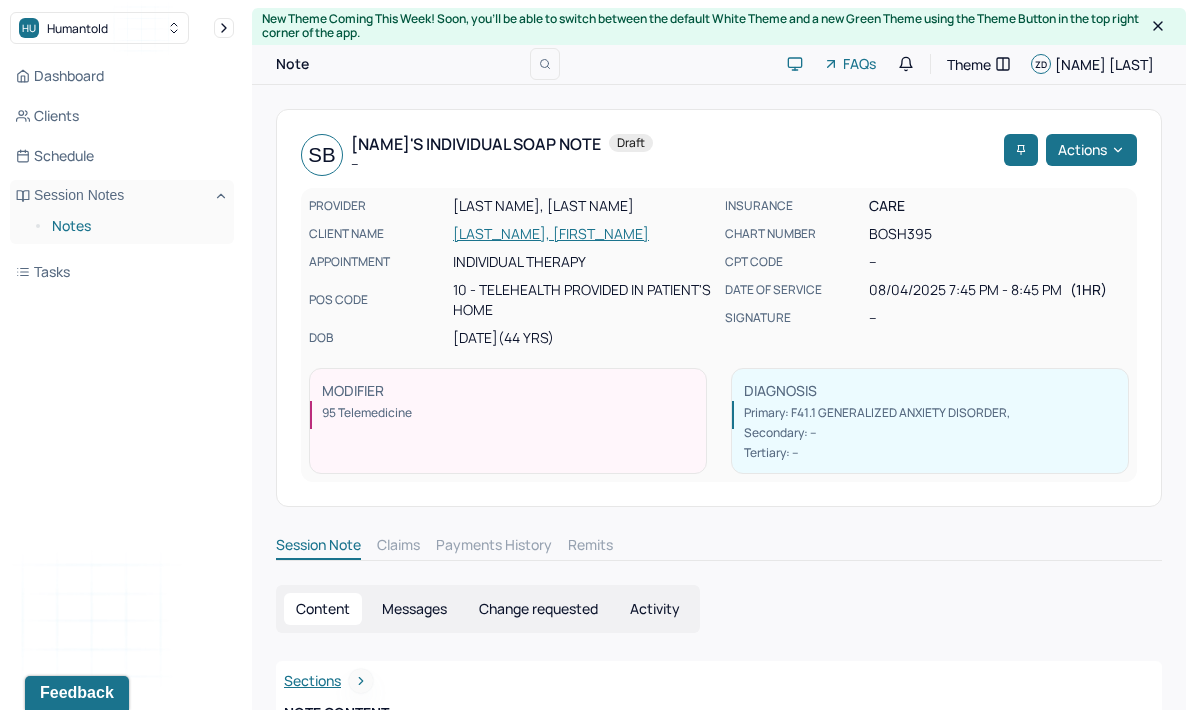 click on "Notes" at bounding box center [135, 226] 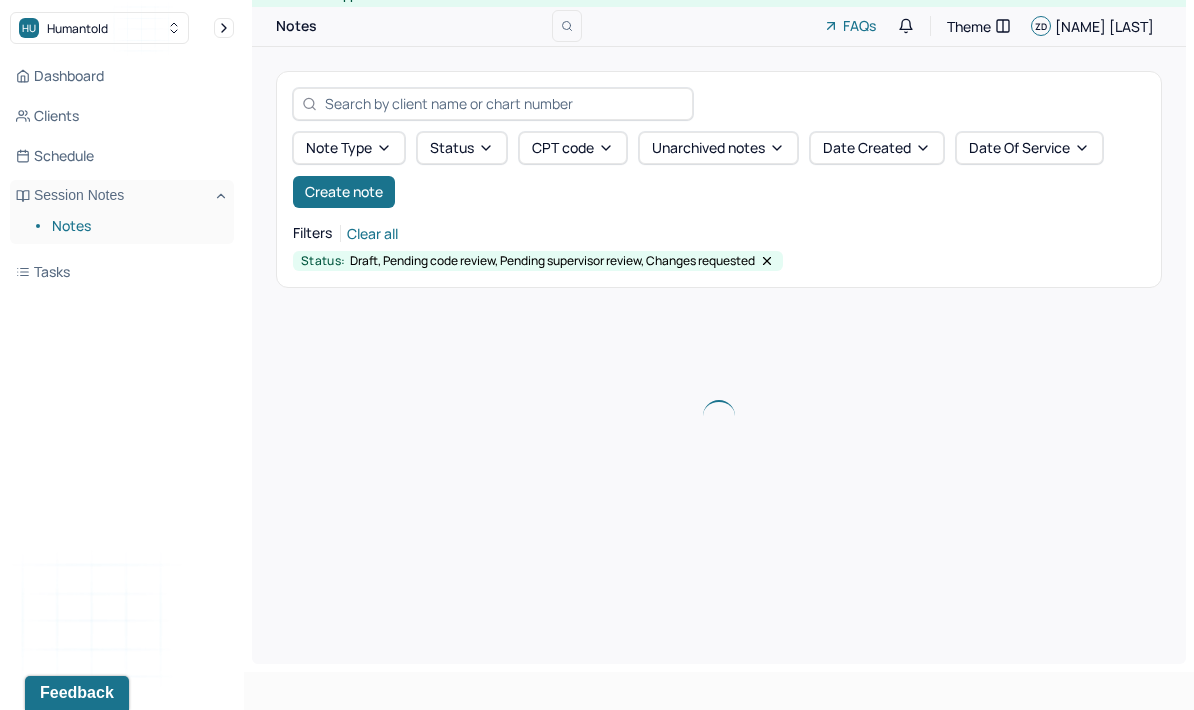 scroll, scrollTop: 27, scrollLeft: 0, axis: vertical 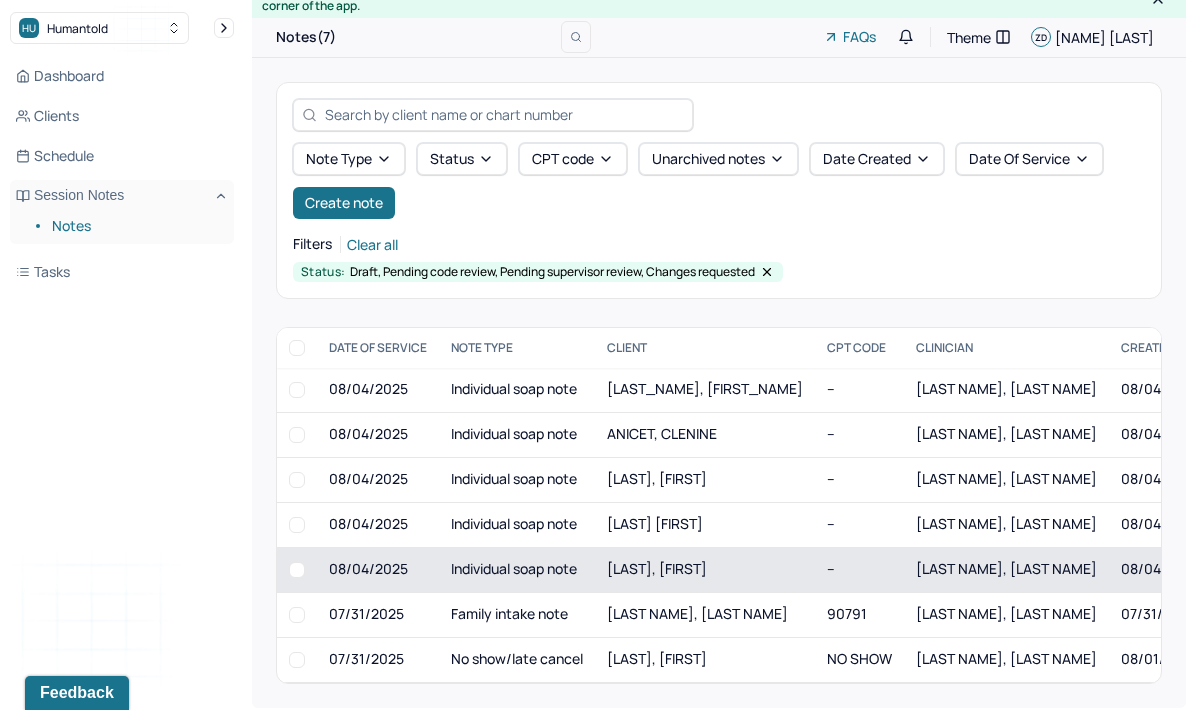 click on "[LAST], [FIRST]" at bounding box center (705, 569) 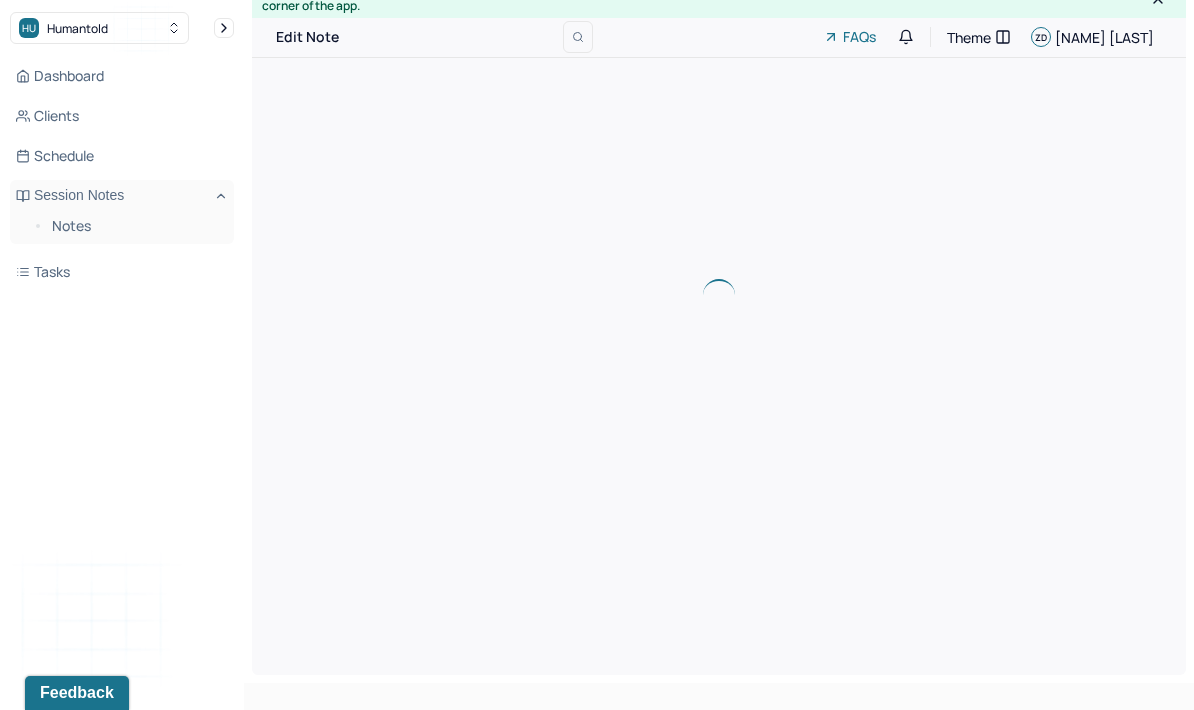 scroll, scrollTop: 0, scrollLeft: 0, axis: both 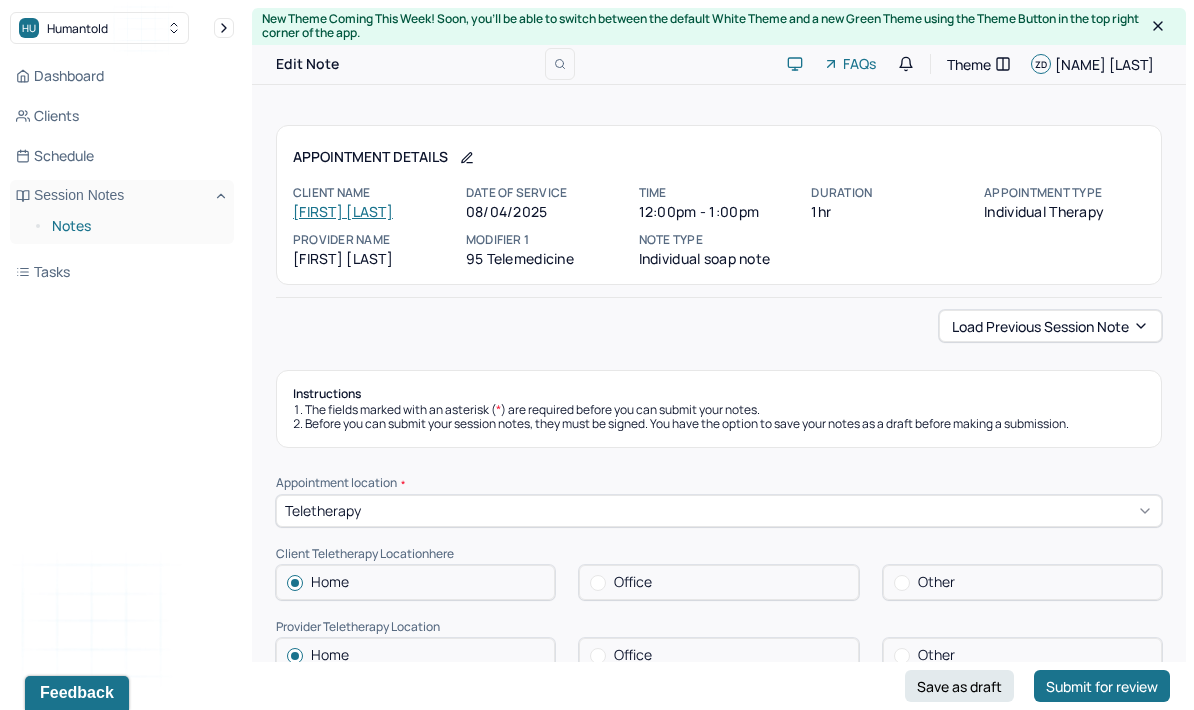 click on "Notes" at bounding box center (135, 226) 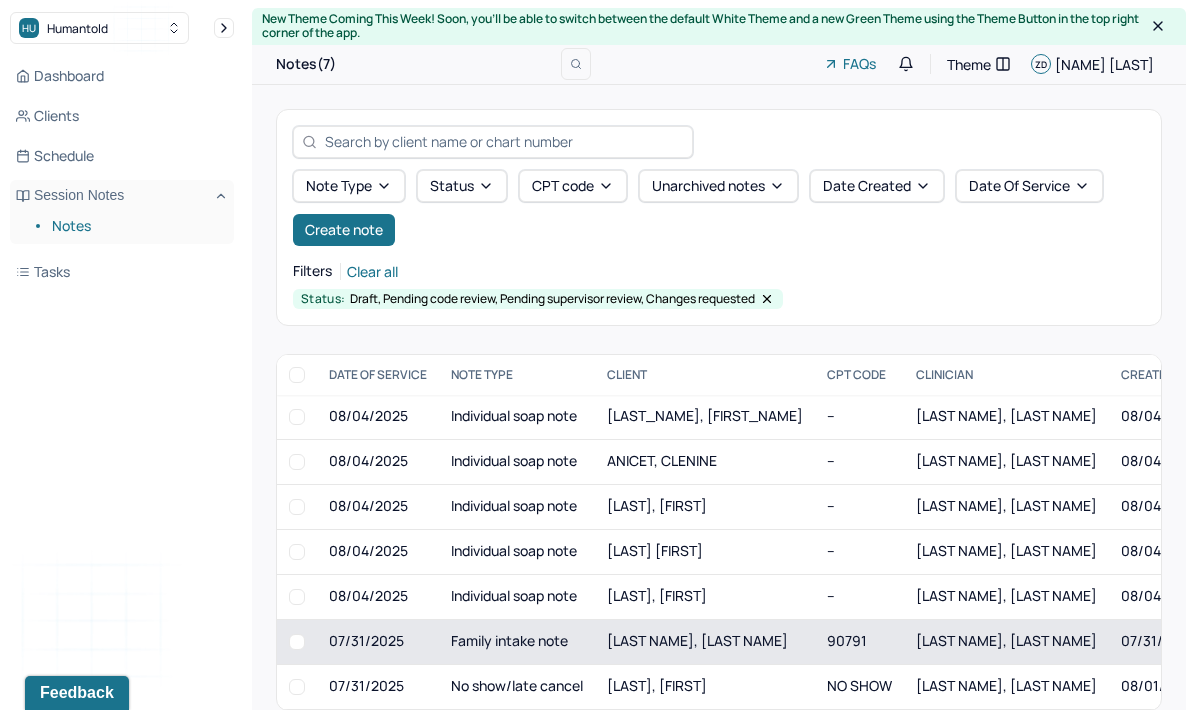 click on "[LAST NAME], [LAST NAME]" at bounding box center [697, 640] 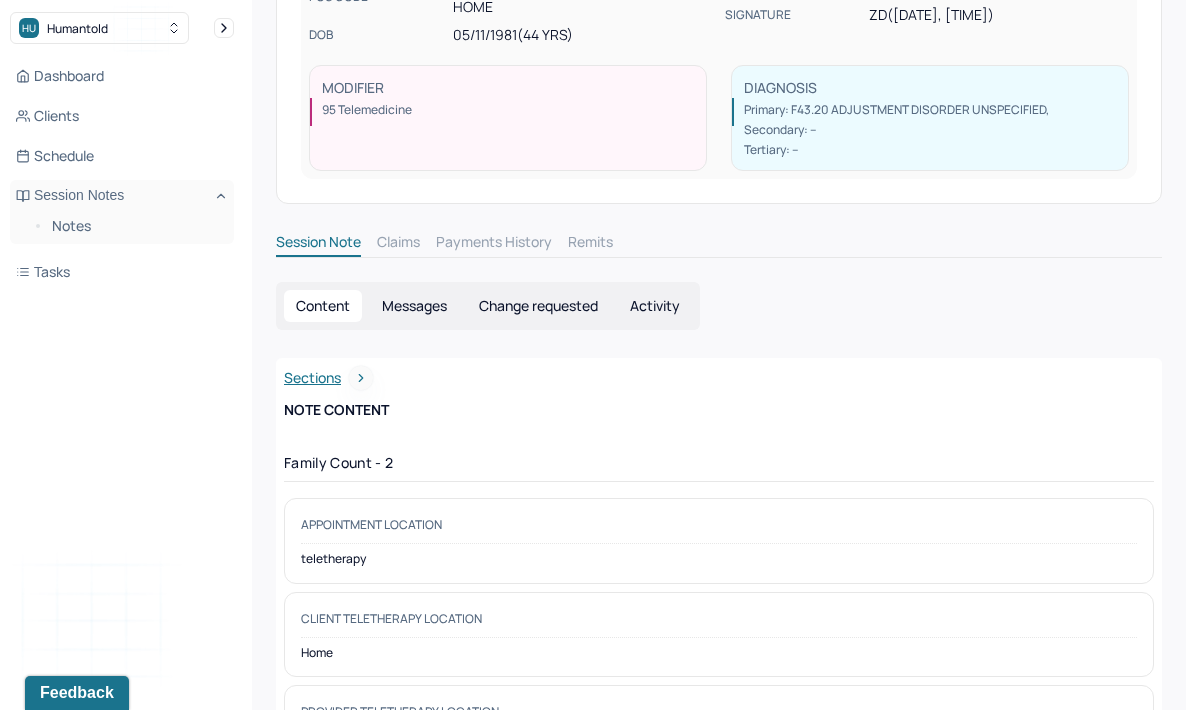 click on "Change requested" at bounding box center (538, 306) 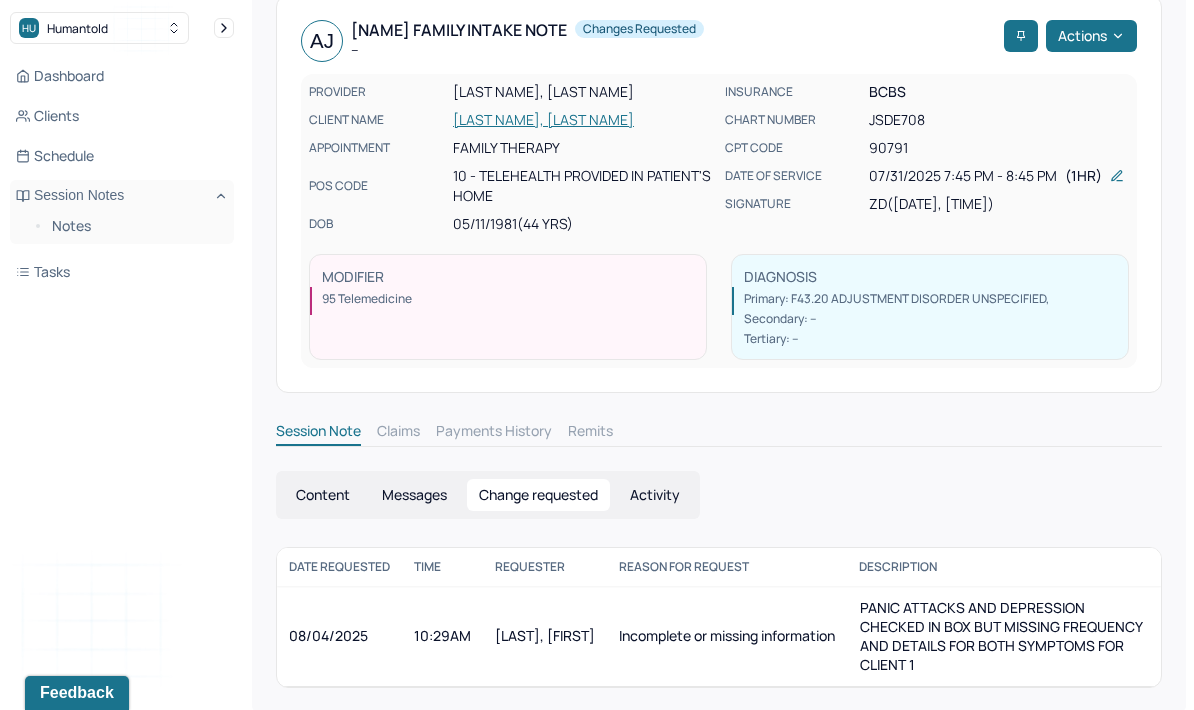 scroll, scrollTop: 125, scrollLeft: 0, axis: vertical 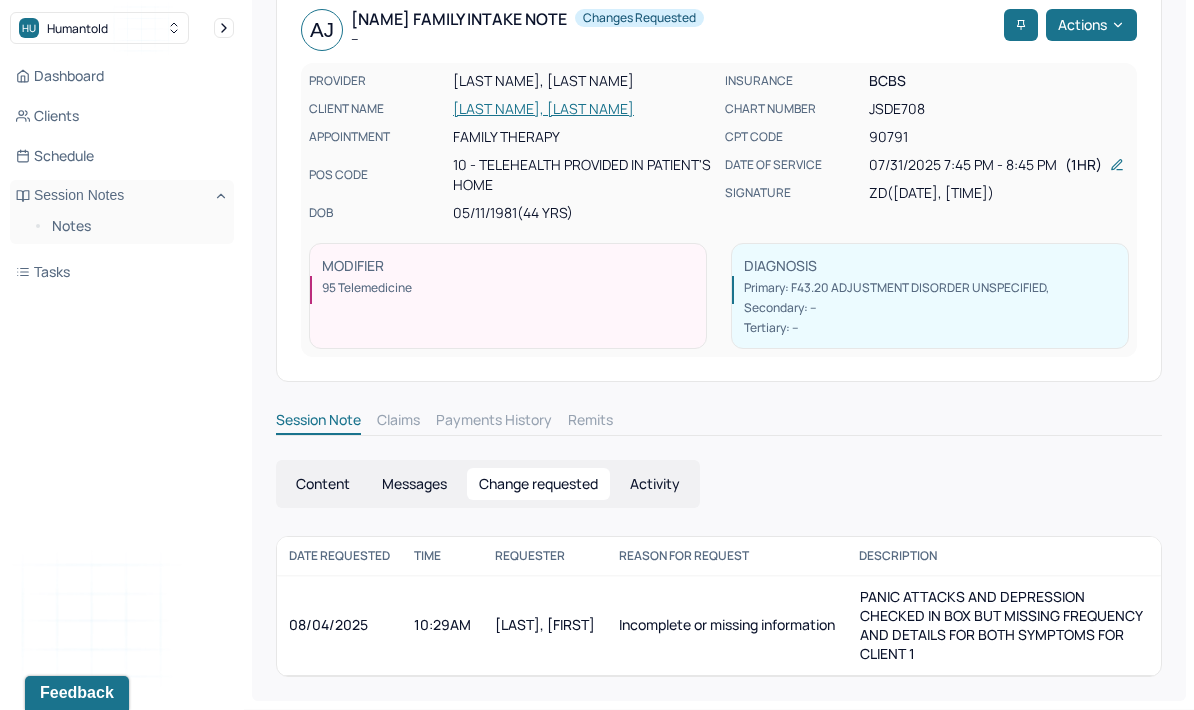 click on "Session Note" at bounding box center [318, 422] 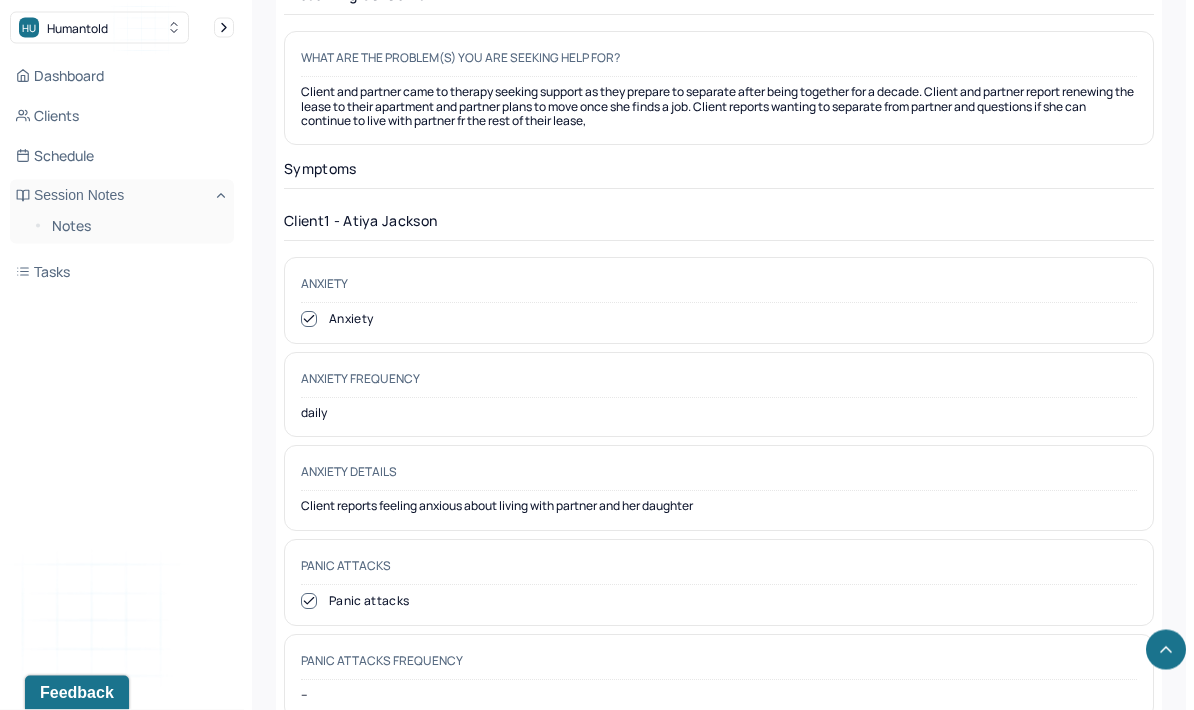 scroll, scrollTop: 4814, scrollLeft: 0, axis: vertical 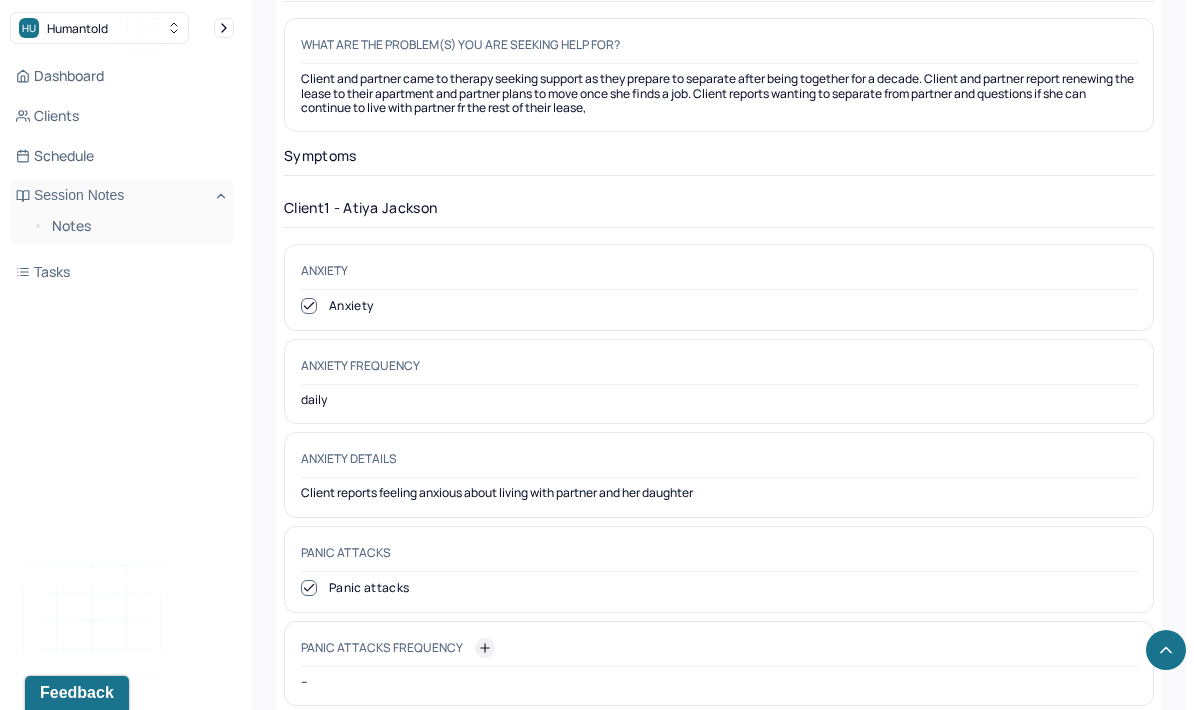 click 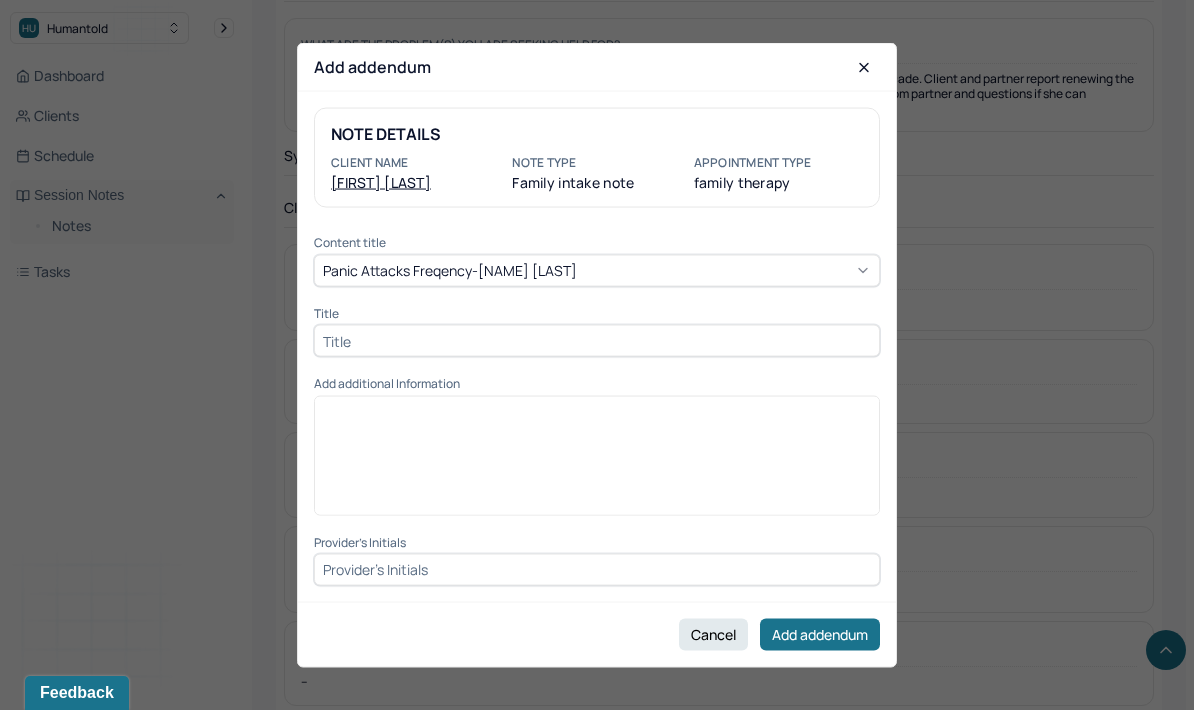 scroll, scrollTop: 4894, scrollLeft: 0, axis: vertical 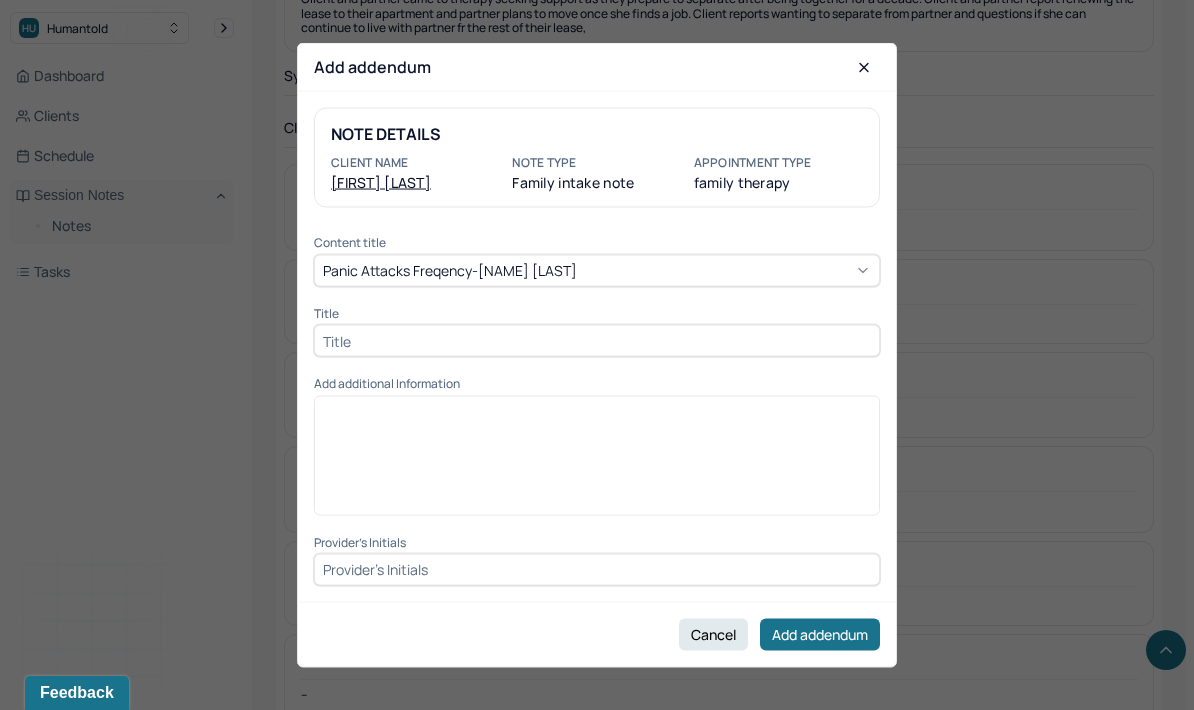 click at bounding box center (597, 341) 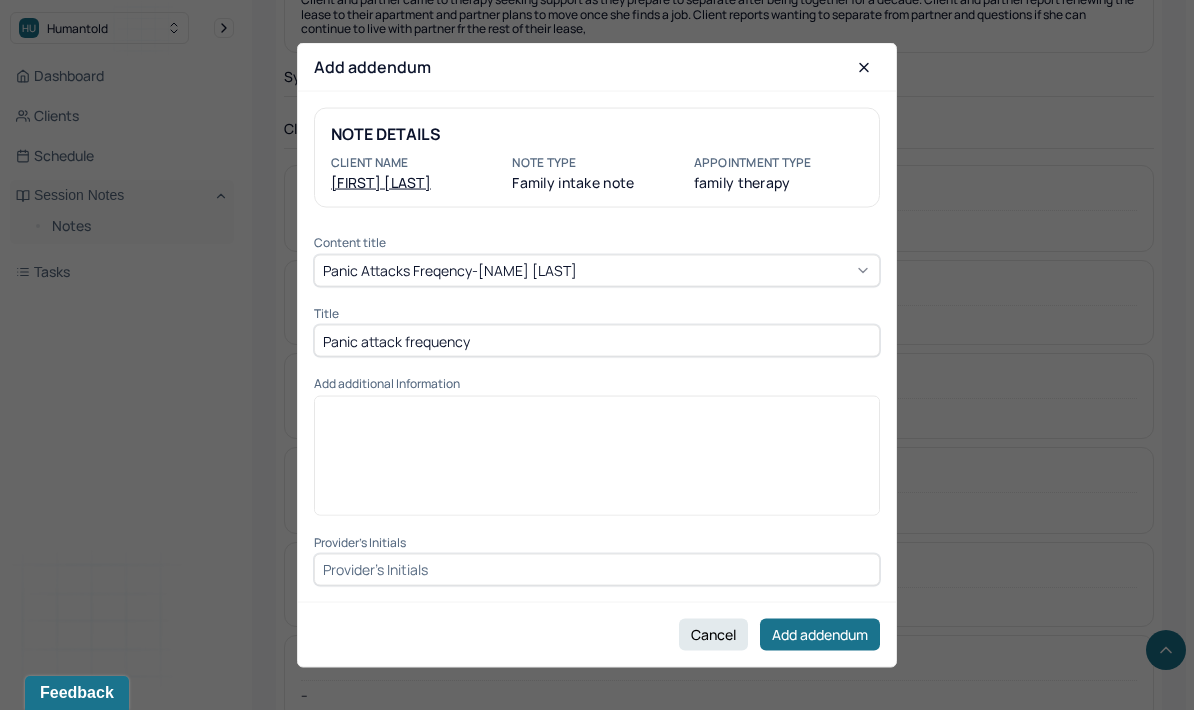 type on "Panic attack frequency" 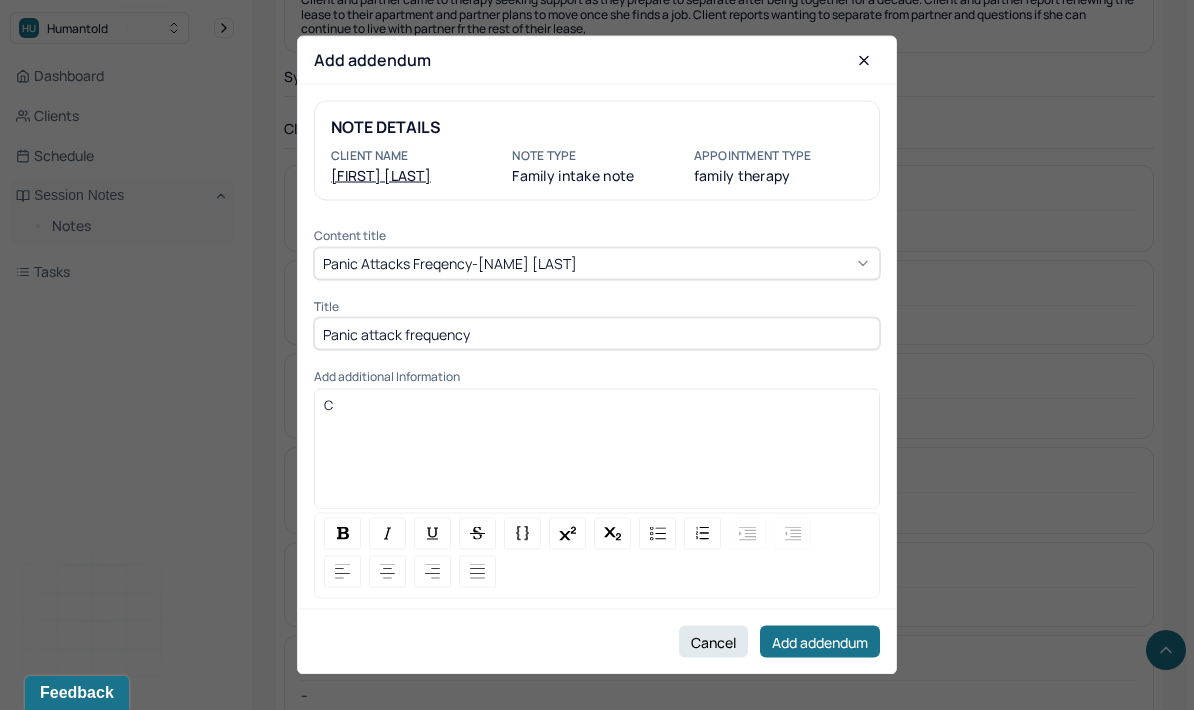 type 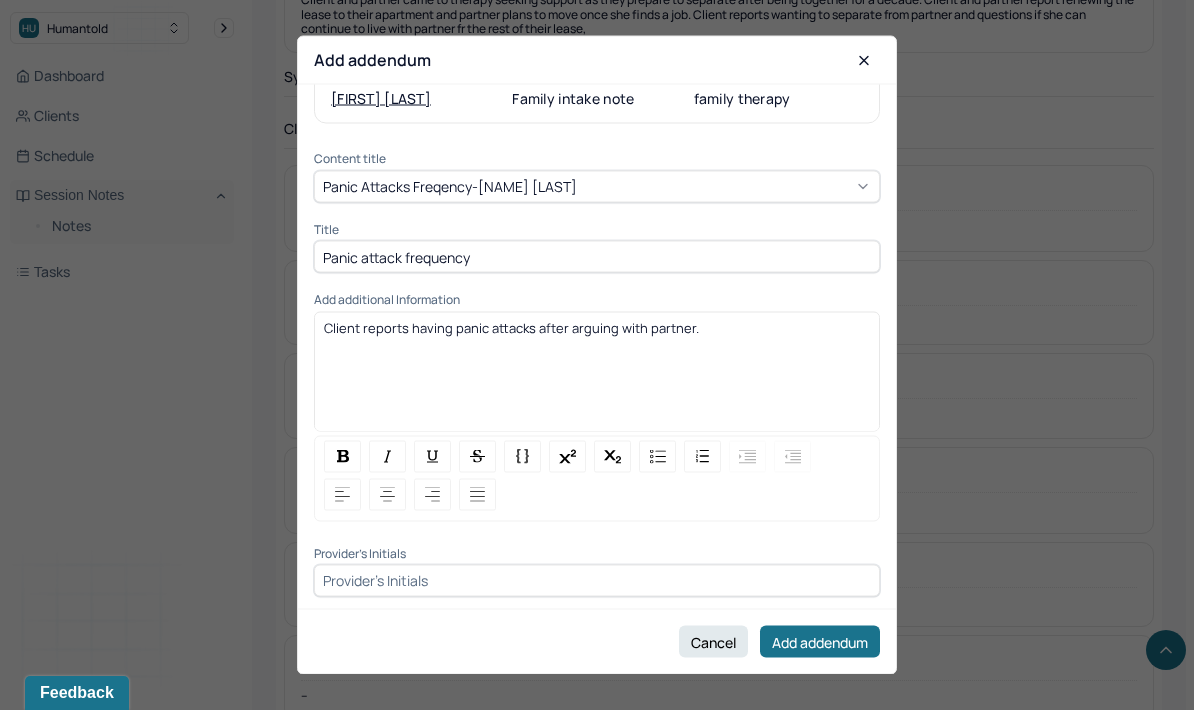 scroll, scrollTop: 76, scrollLeft: 0, axis: vertical 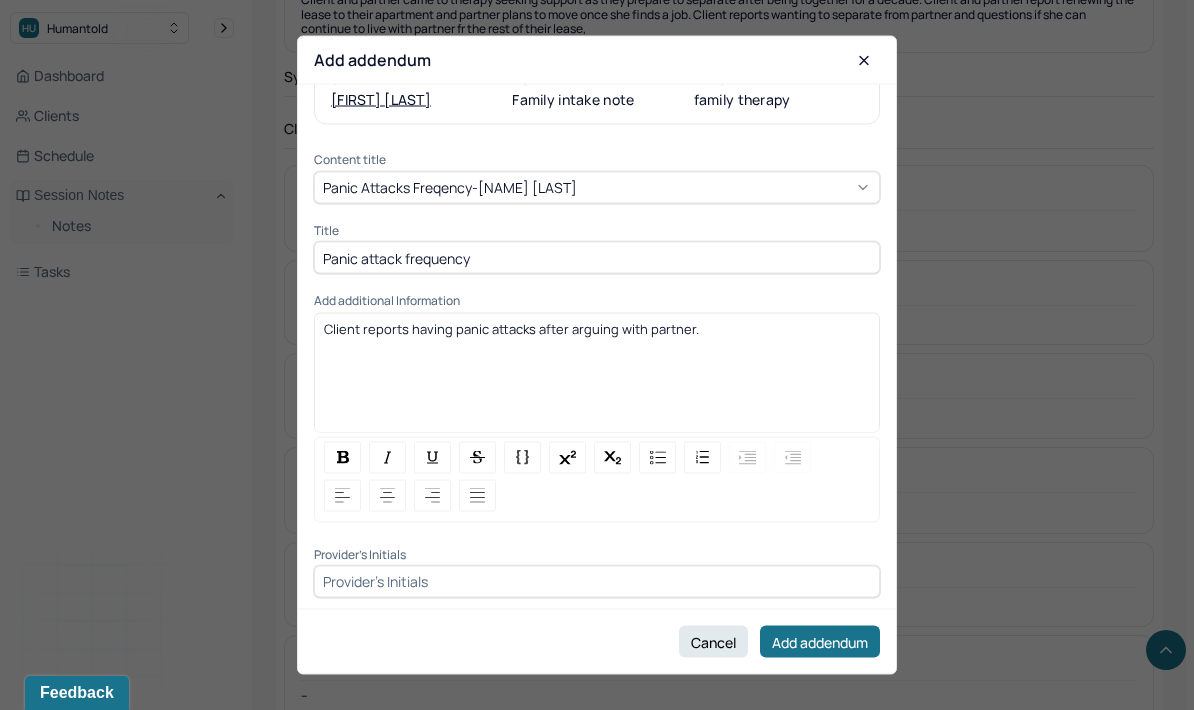click on "NOTE DETAILS Client name [NAME] Note type Family intake note Appointment Type family therapy Content title panic attacks freqency-[NAME] Title Panic attack frequency Add additional Information Client reports having panic attacks after arguing with partner. Provider's Initials" at bounding box center (597, 347) 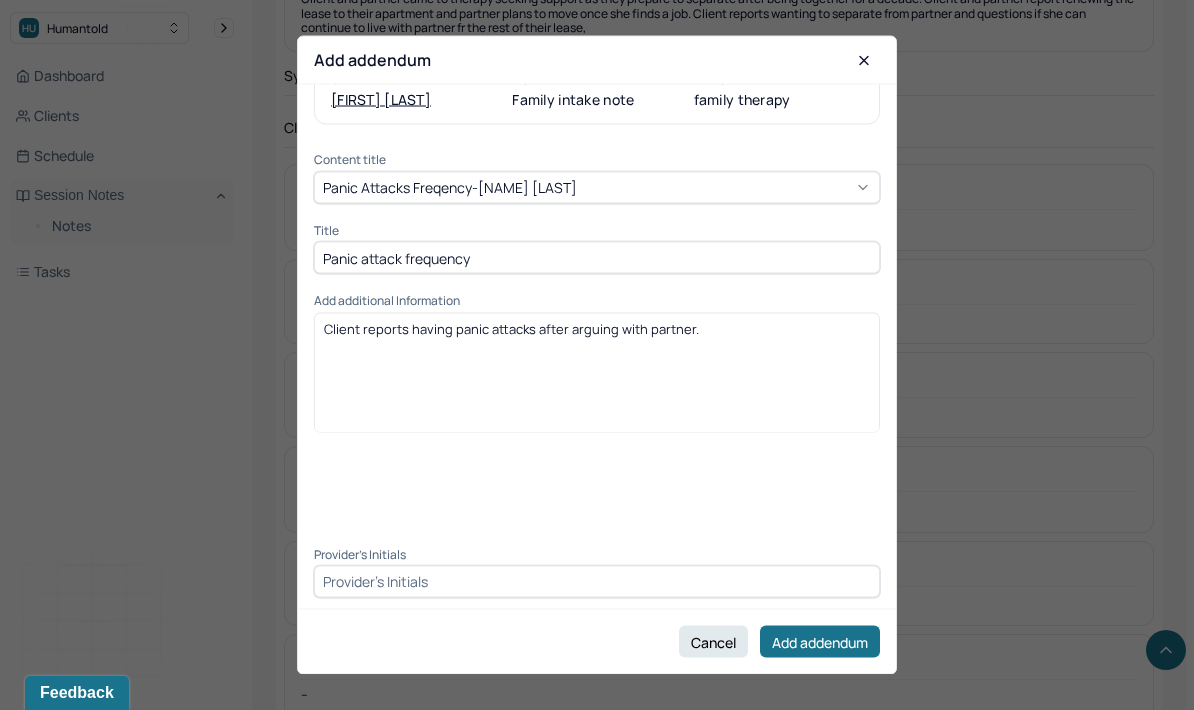 click at bounding box center (597, 581) 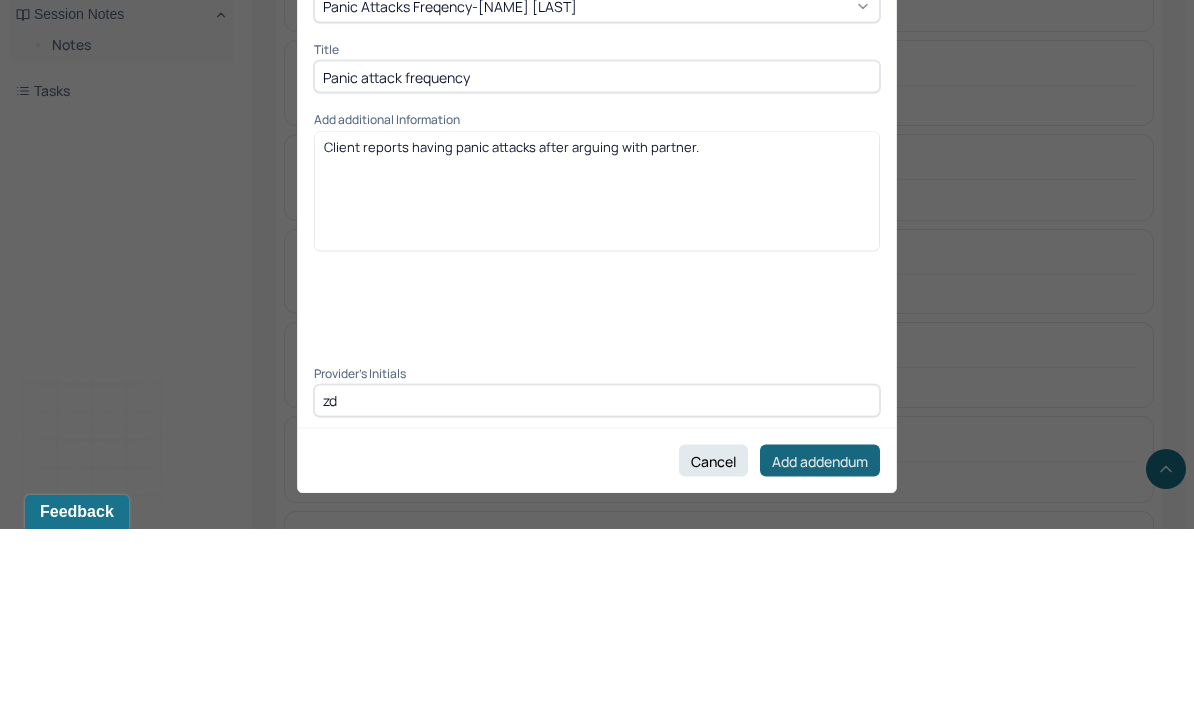type on "zd" 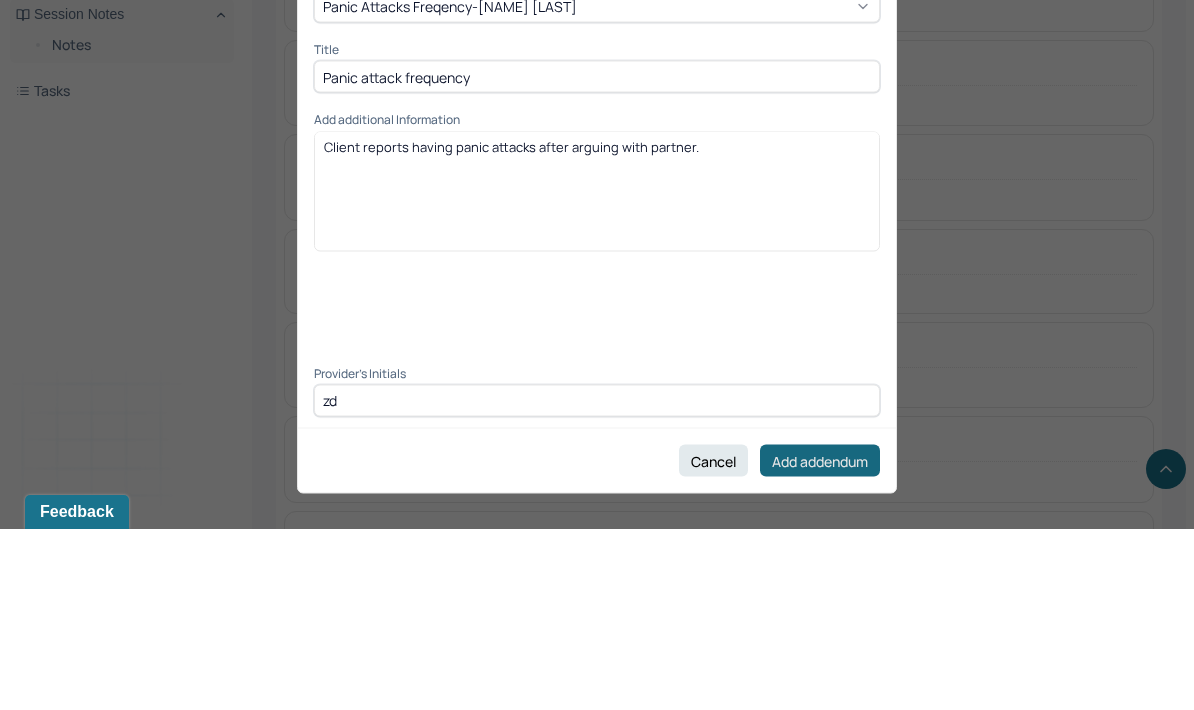 click on "Add addendum" at bounding box center [820, 642] 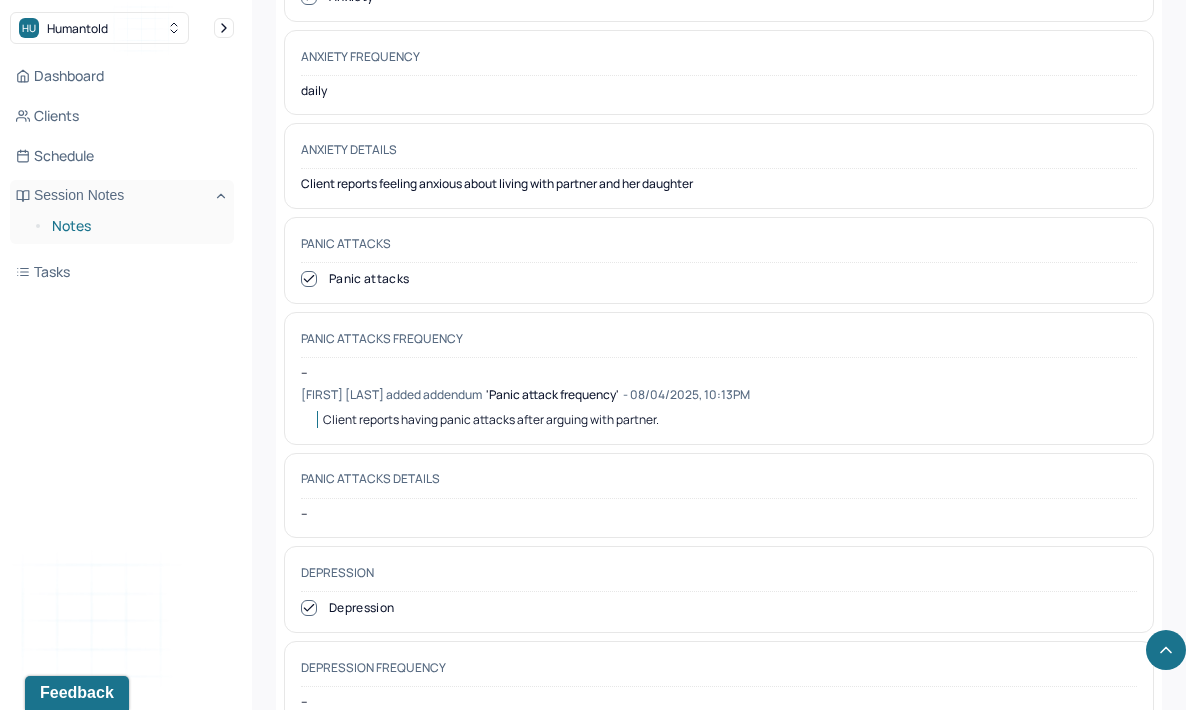 click on "Notes" at bounding box center [135, 226] 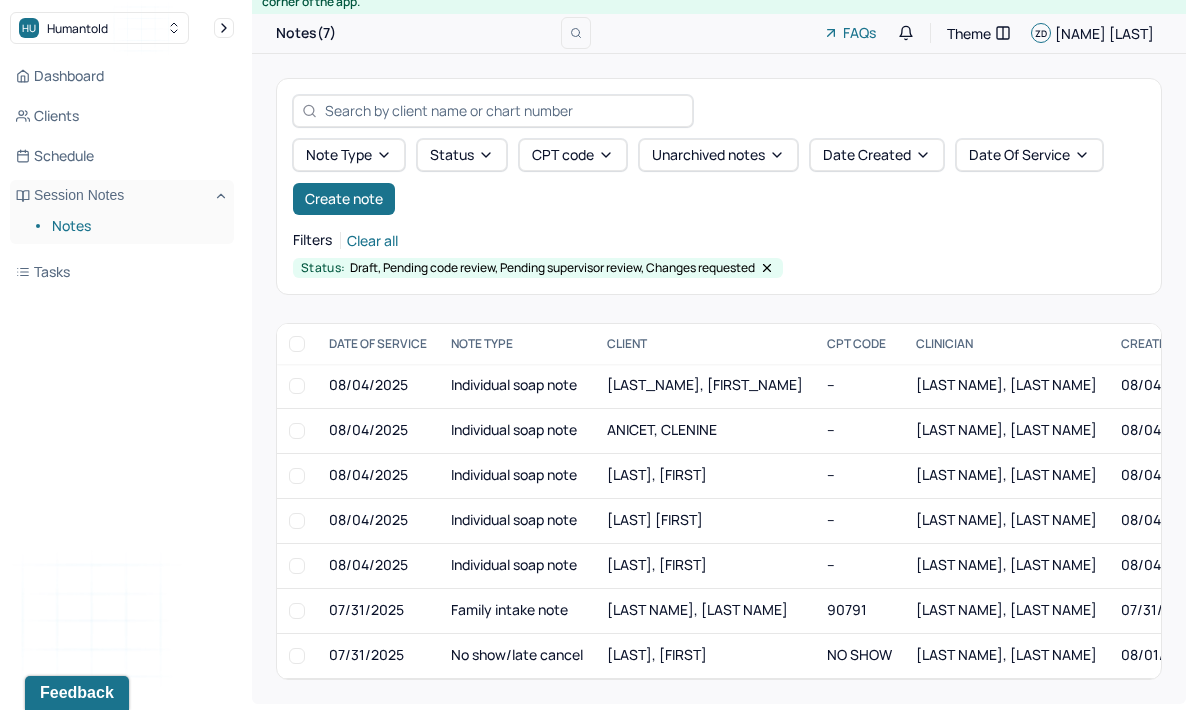 scroll, scrollTop: 0, scrollLeft: 0, axis: both 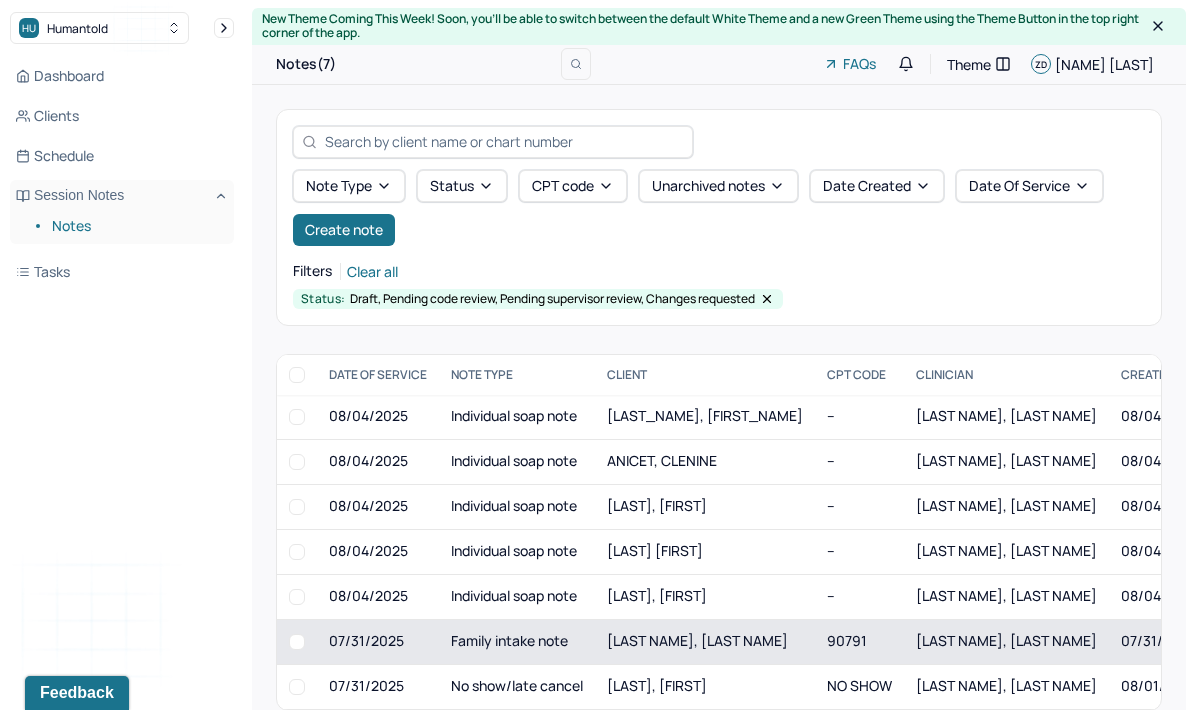 click on "[LAST NAME], [LAST NAME]" at bounding box center (705, 641) 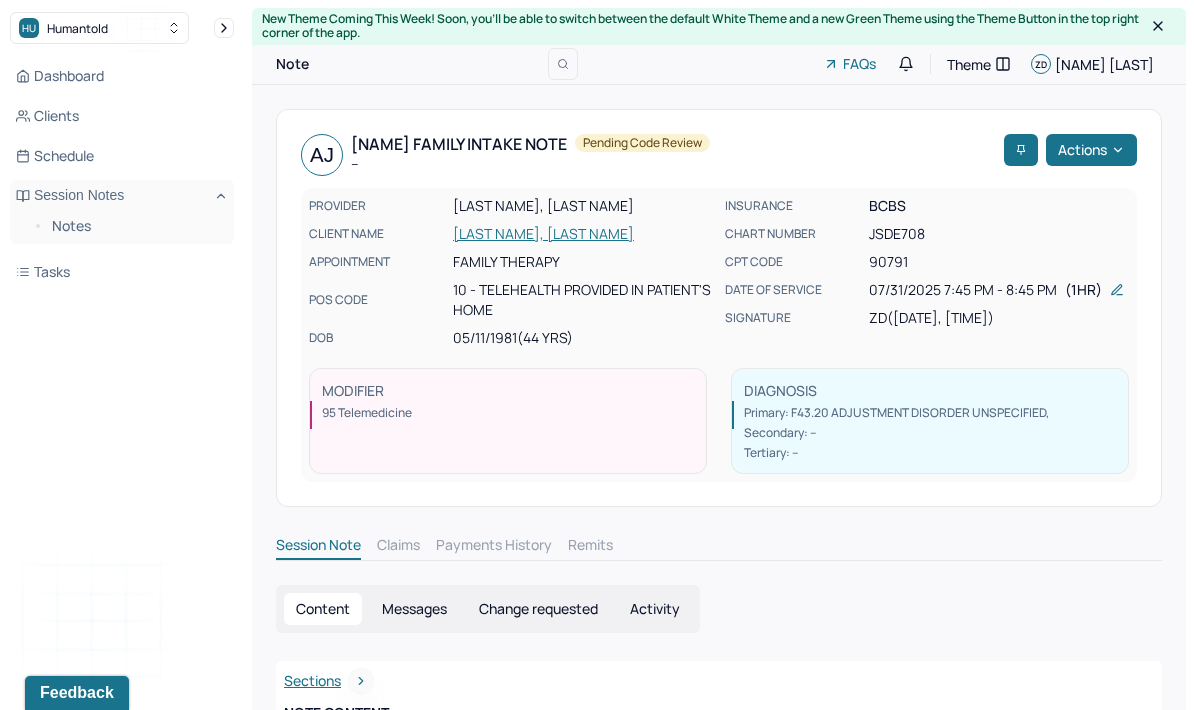 click on "Change requested" at bounding box center [538, 609] 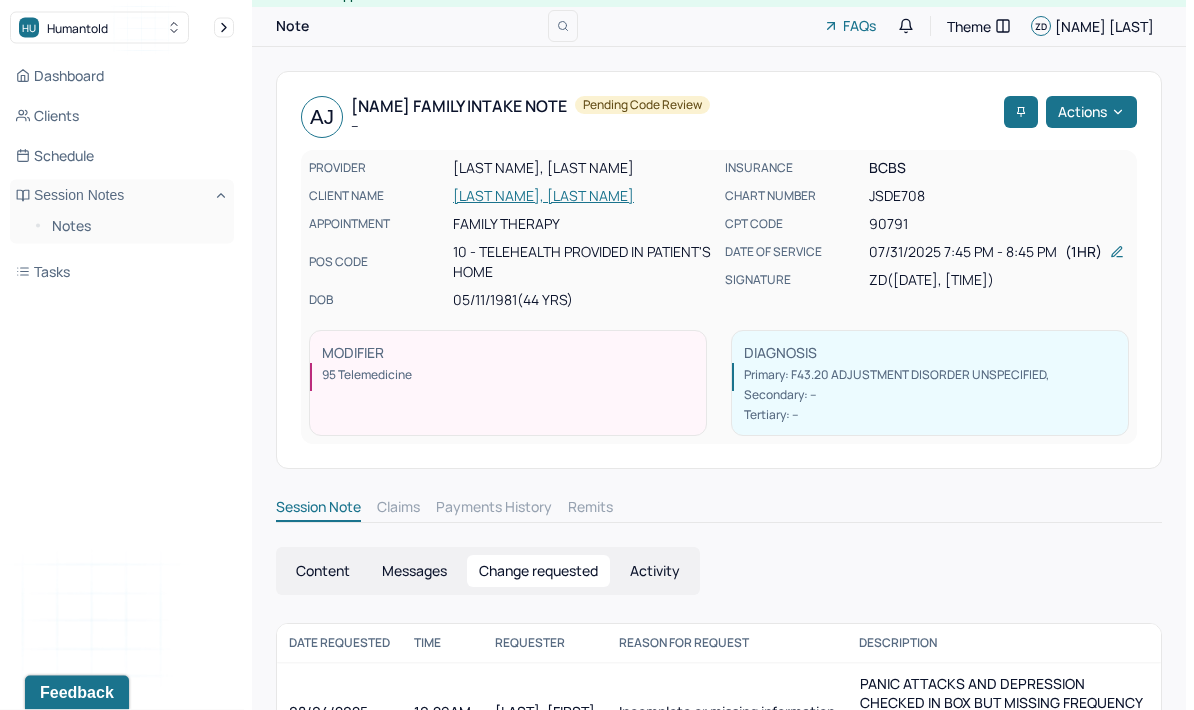 scroll, scrollTop: 125, scrollLeft: 0, axis: vertical 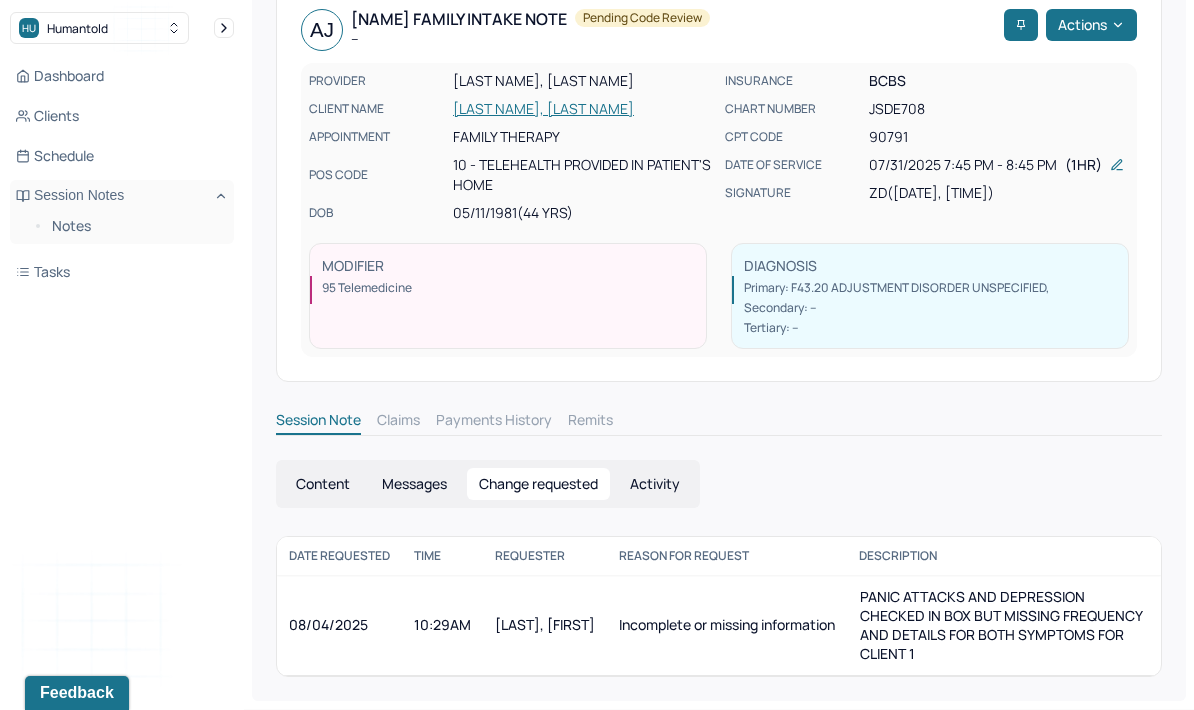 click on "New Theme Coming This Week! Soon, you’ll be able to switch between the default White Theme and a new Green Theme using the Theme Button in the top right corner of the app.  Note  FAQs Theme ZD Zeenat   Davis AJ Atiya's   Family intake note -- Pending code review Actions PROVIDER DAVIS, ZEENAT CLIENT NAME JACKSON, ATIYA APPOINTMENT Family therapy POS CODE 10 - Telehealth Provided in Patient's Home DOB [DATE]  ([AGE] Yrs) INSURANCE BCBS CHART NUMBER JSDE708 CPT CODE 90791 DATE OF SERVICE [DATE]   7:45 PM   -   8:45 PM ( 1hr ) SIGNATURE zd  ([DATE], 10:13 PM) MODIFIER 95 Telemedicine DIAGNOSIS Primary:   F43.20 ADJUSTMENT DISORDER UNSPECIFIED ,  Secondary:   -- Tertiary:   -- Session Note Claims Payments History Remits Content Messages Change requested Activity date requested Time Requester Reason for request Description 08/04/2025 10:29AM BARNES, BRANDY  Incomplete or missing information PANIC ATTACKS AND DEPRESSION CHECKED IN BOX BUT MISSING FREQUENCY AND DETAILS FOR BOTH SYMPTOMS FOR CLIENT 1" at bounding box center [719, 292] 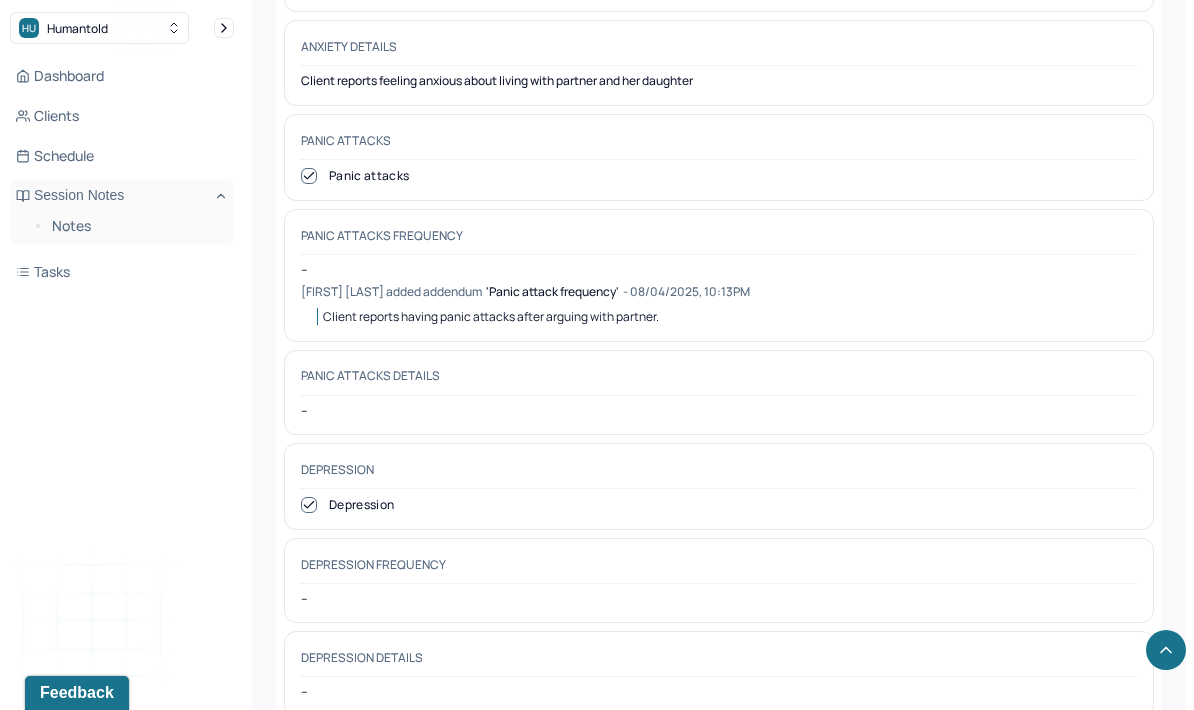 scroll, scrollTop: 5224, scrollLeft: 0, axis: vertical 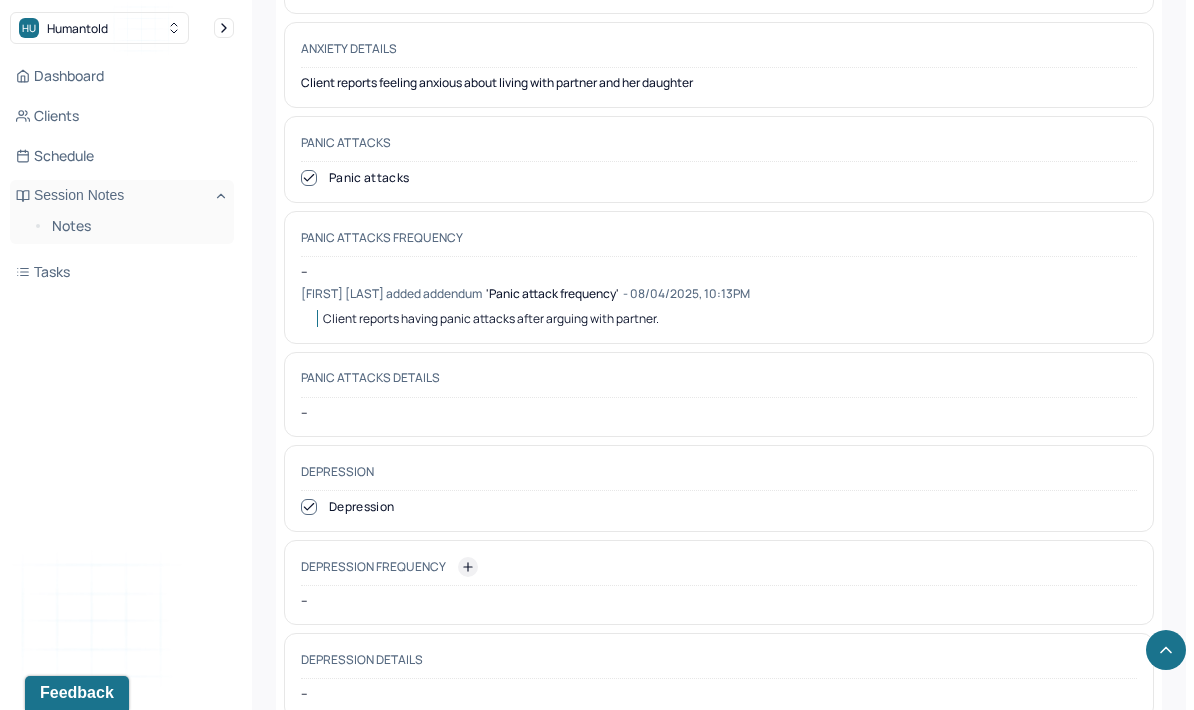 click 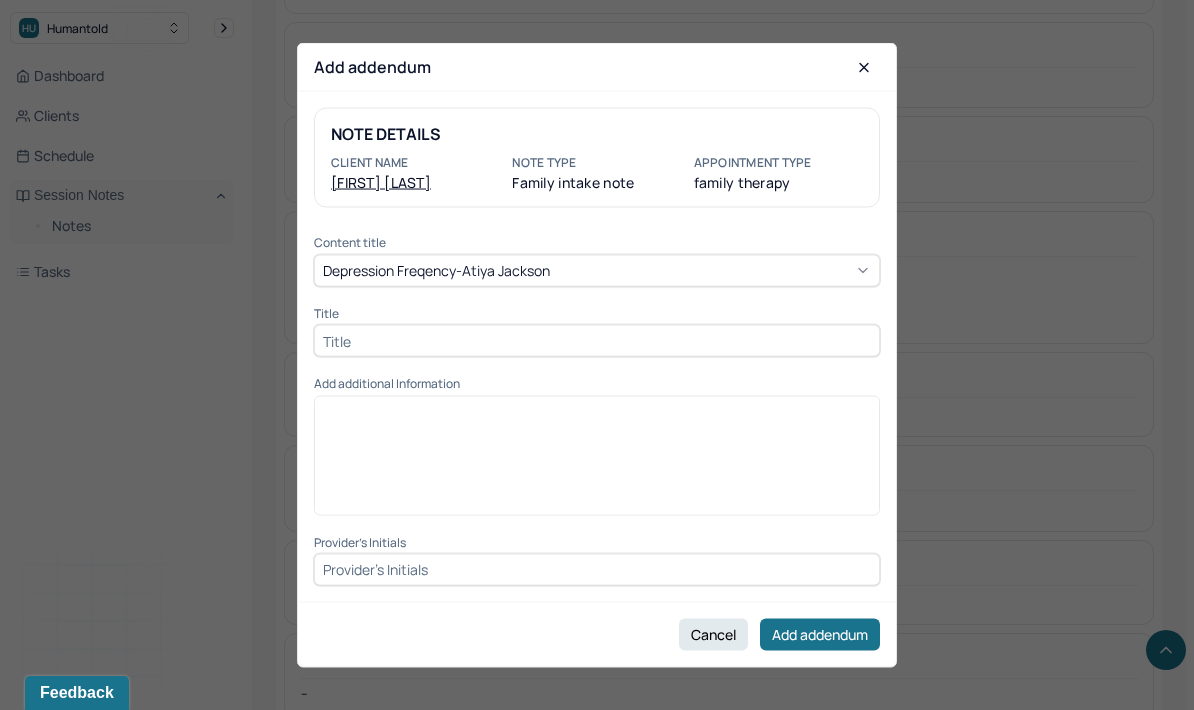 scroll, scrollTop: 5304, scrollLeft: 0, axis: vertical 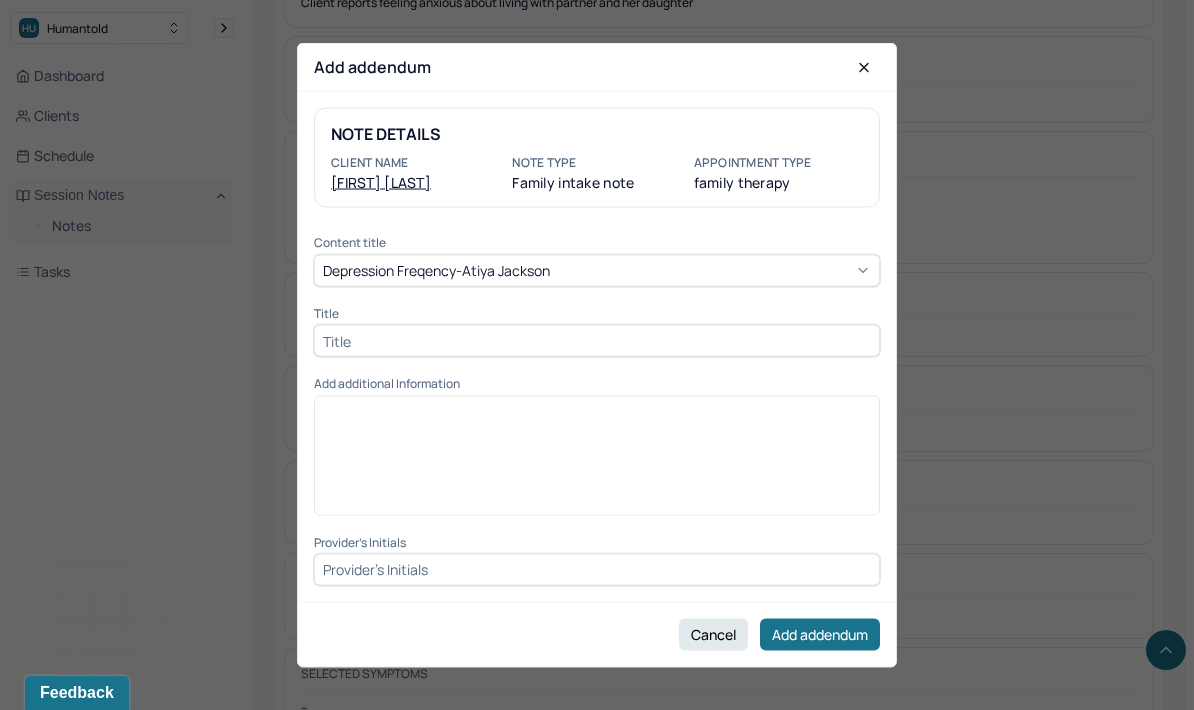 click at bounding box center (597, 341) 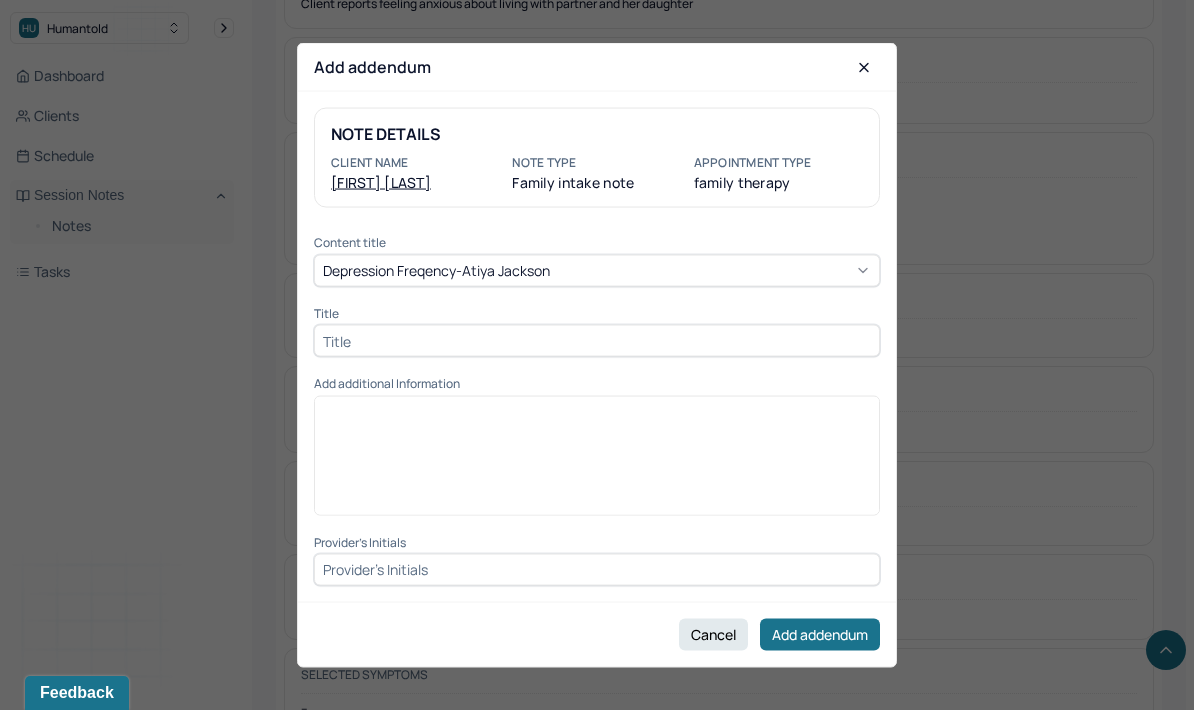type on "d" 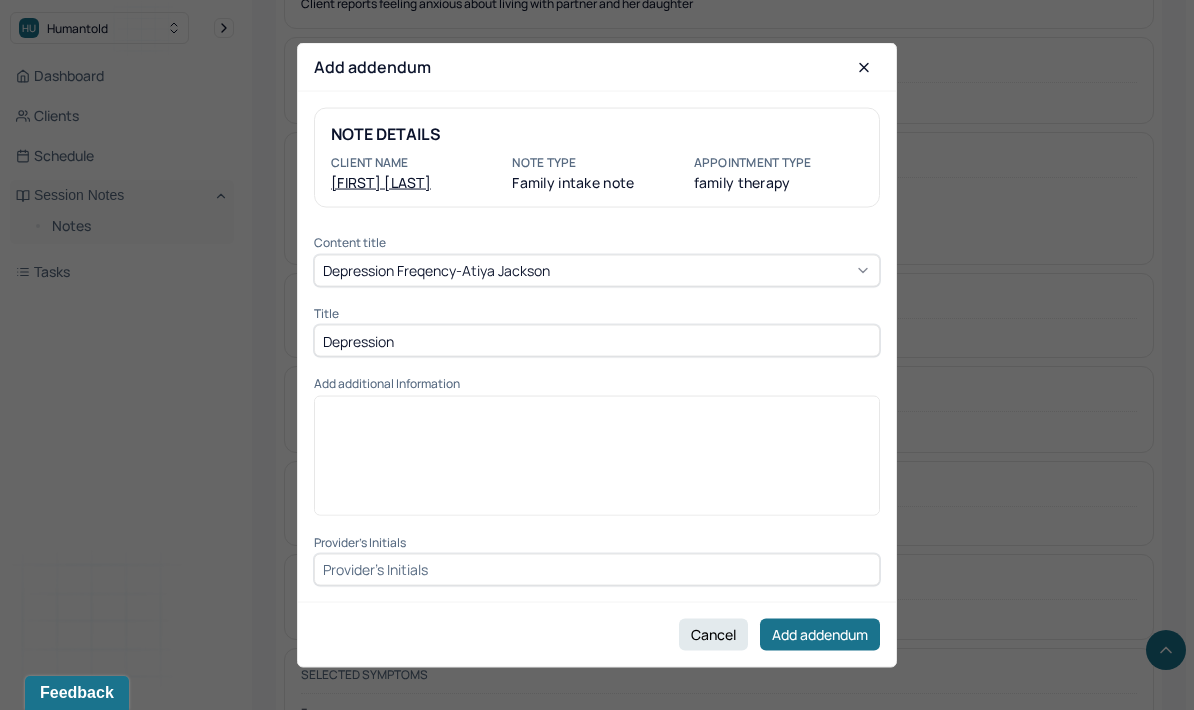 type on "Depression" 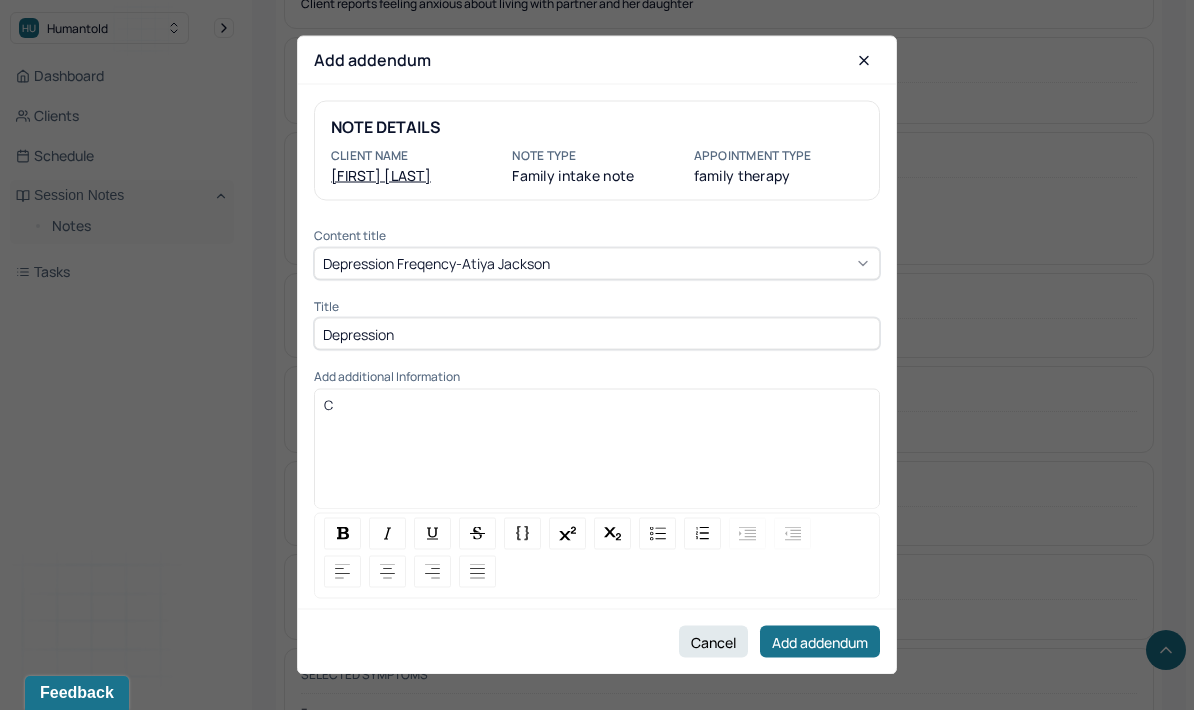 type 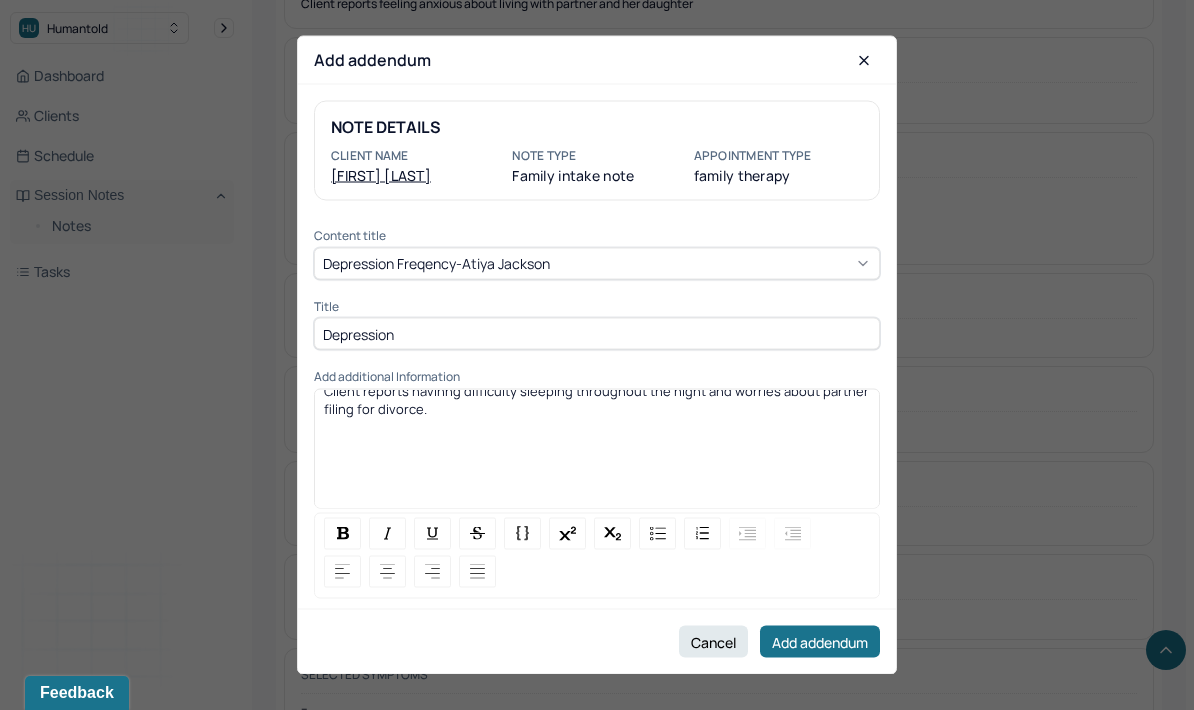 scroll, scrollTop: 14, scrollLeft: 0, axis: vertical 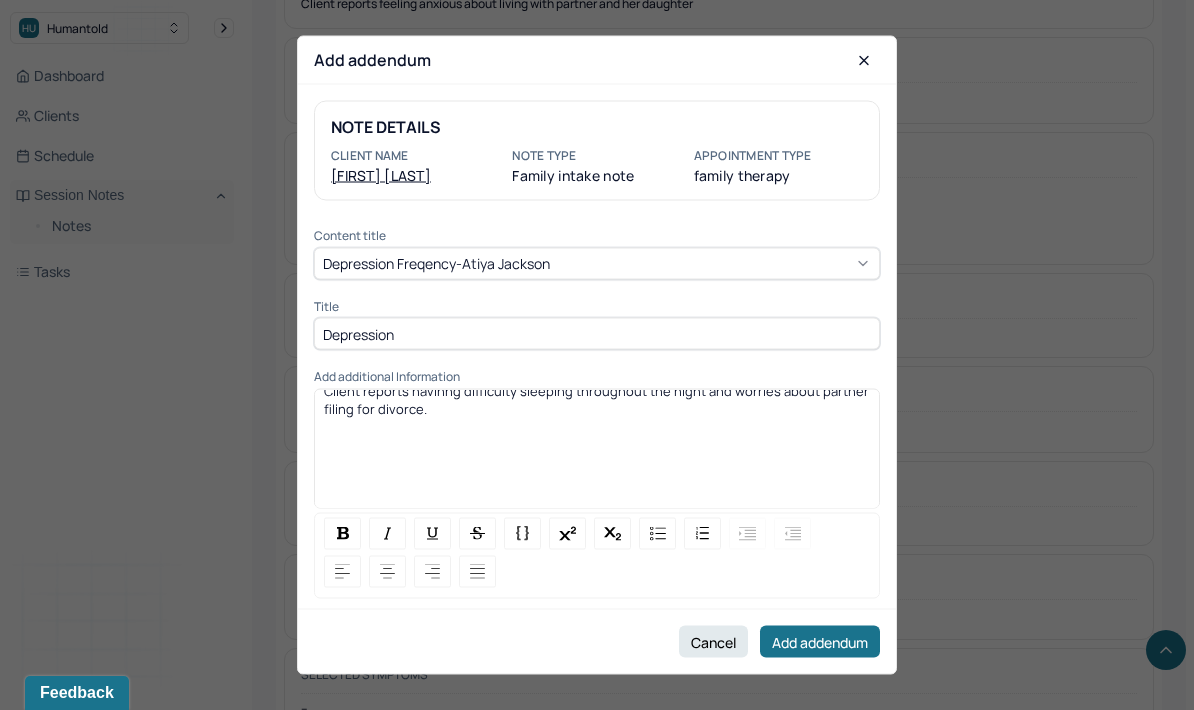 click on "NOTE DETAILS Client name [FIRST] [LAST] Note type Family intake note Appointment Type family therapy Content title depression freqency-[FIRST] [LAST] Title Depression Add additional Information Client reports havinng difficulty sleeping throughout the night and worries about partner filing for divorce. Provider's Initials" at bounding box center (597, 347) 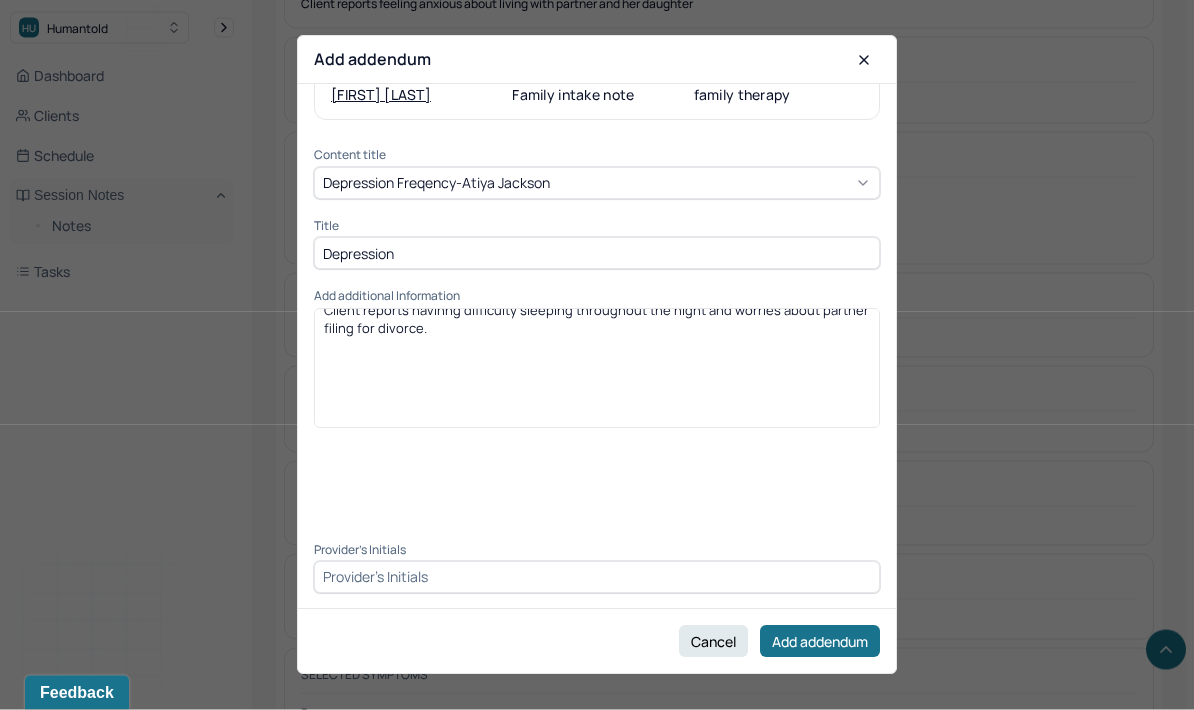 scroll, scrollTop: 77, scrollLeft: 0, axis: vertical 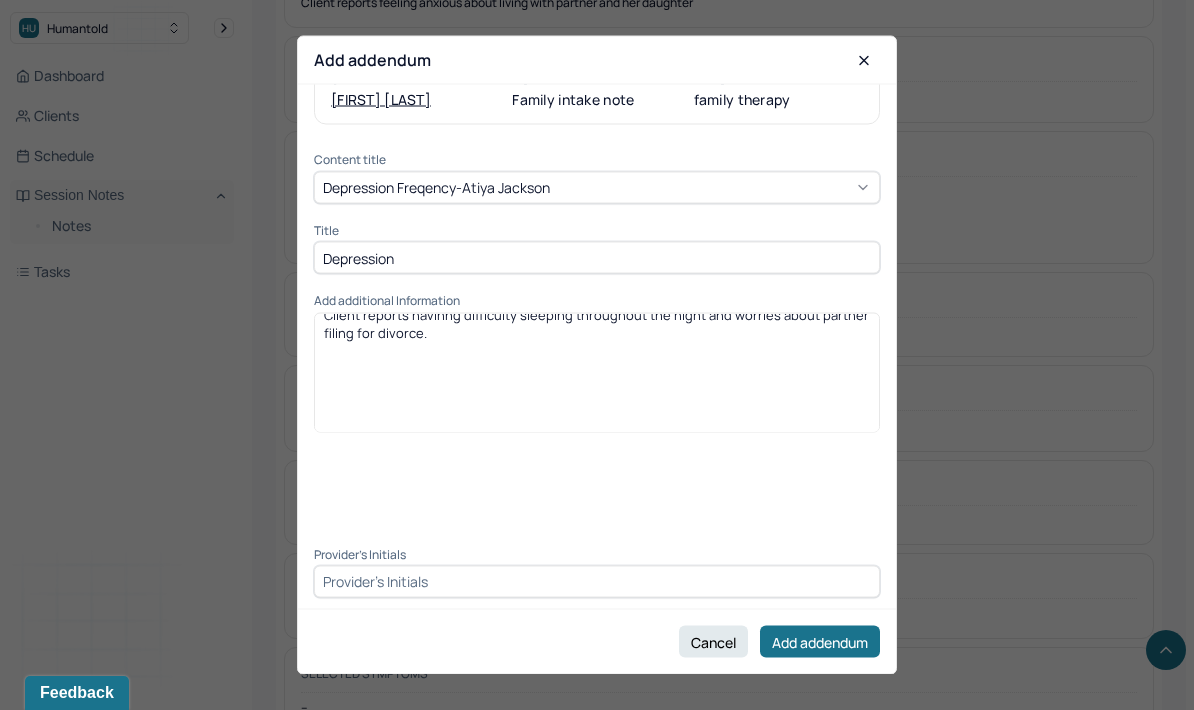 click at bounding box center [597, 581] 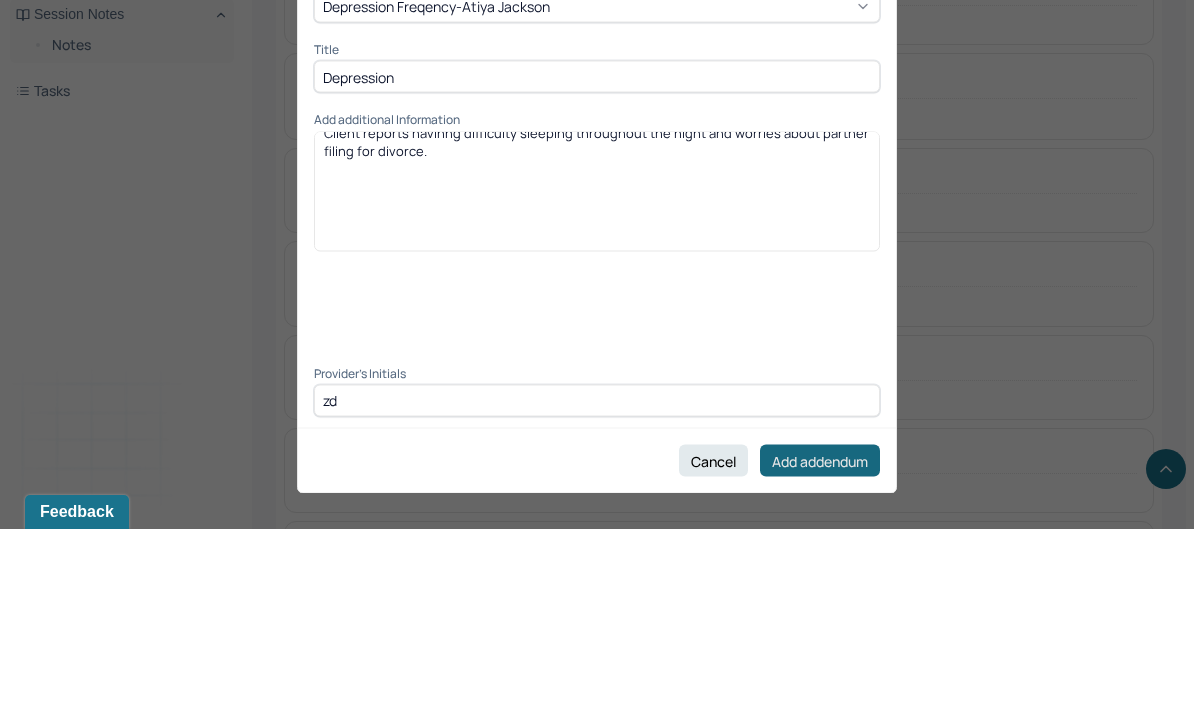 type on "zd" 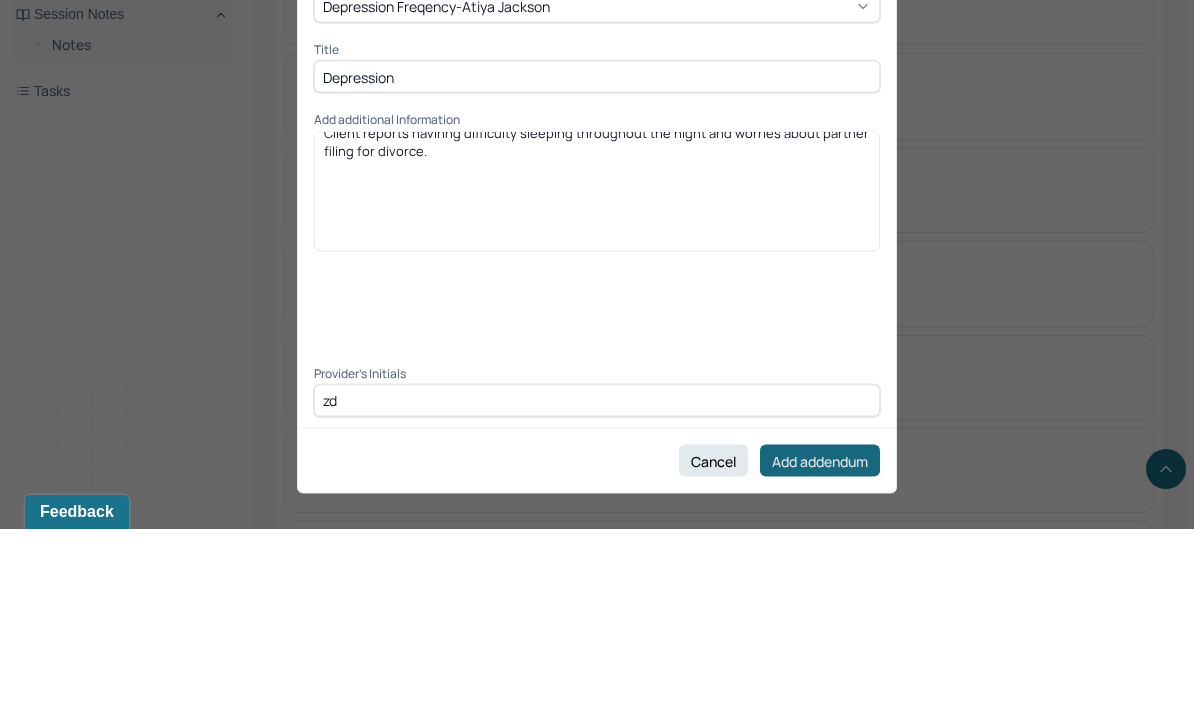 click on "Add addendum" at bounding box center (820, 642) 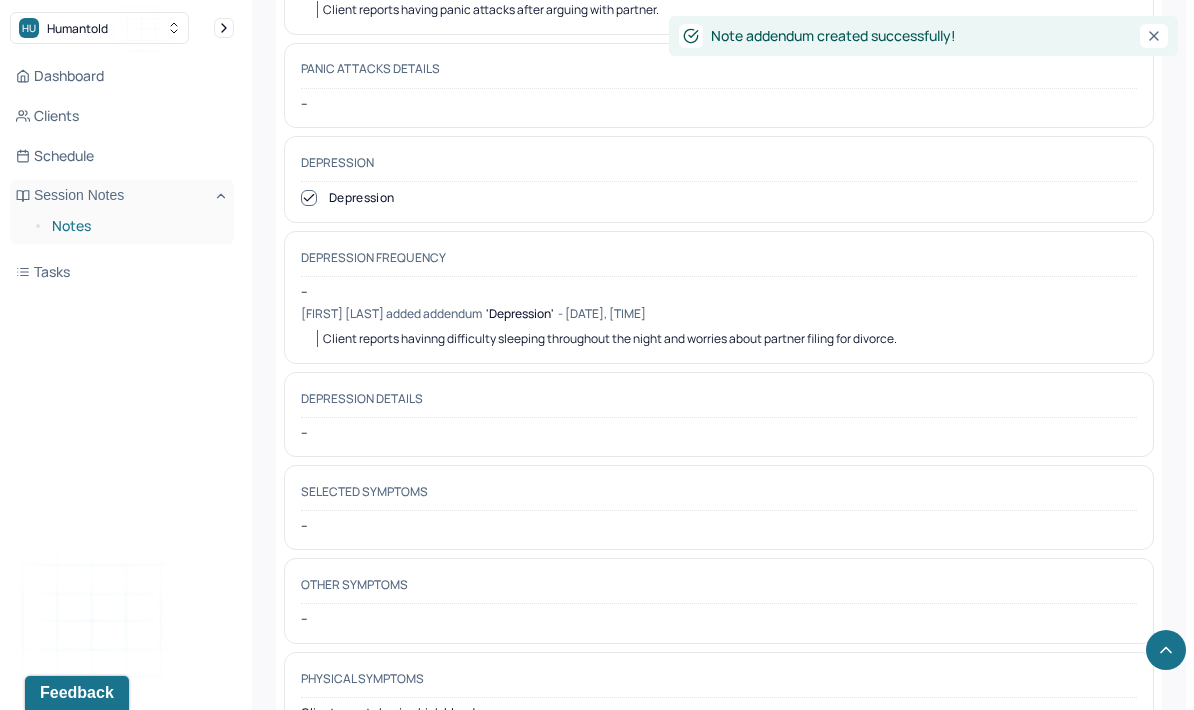 click on "Notes" at bounding box center [135, 226] 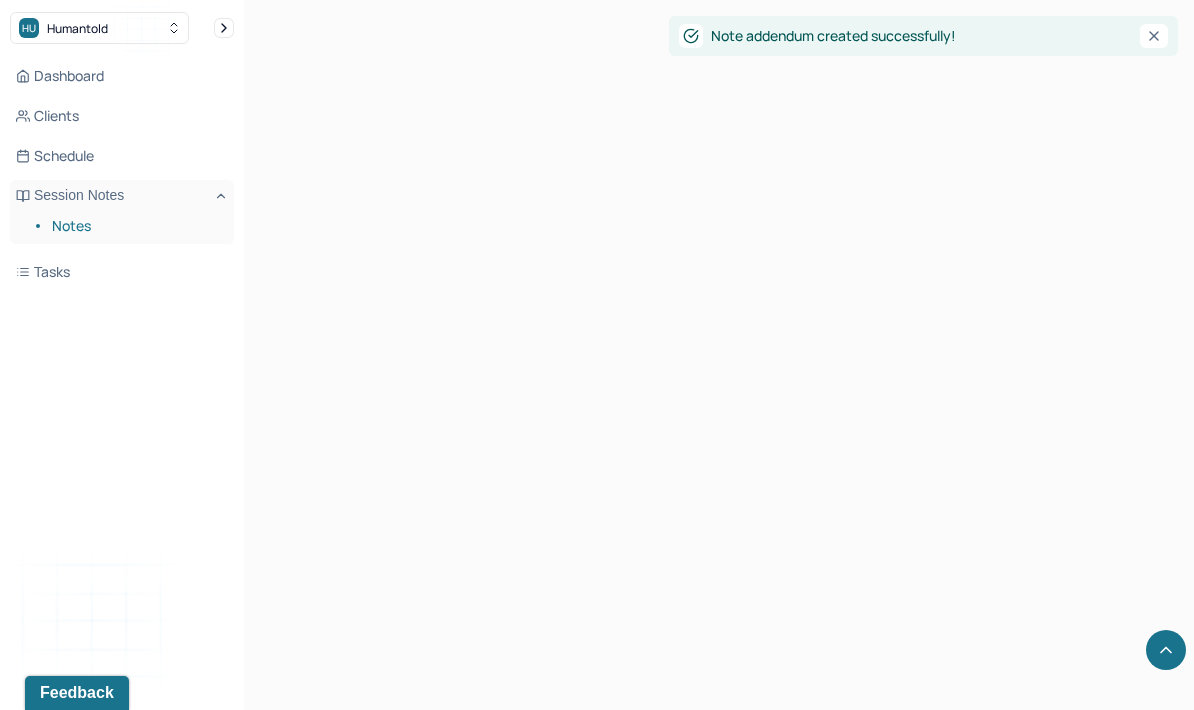 scroll, scrollTop: 31, scrollLeft: 0, axis: vertical 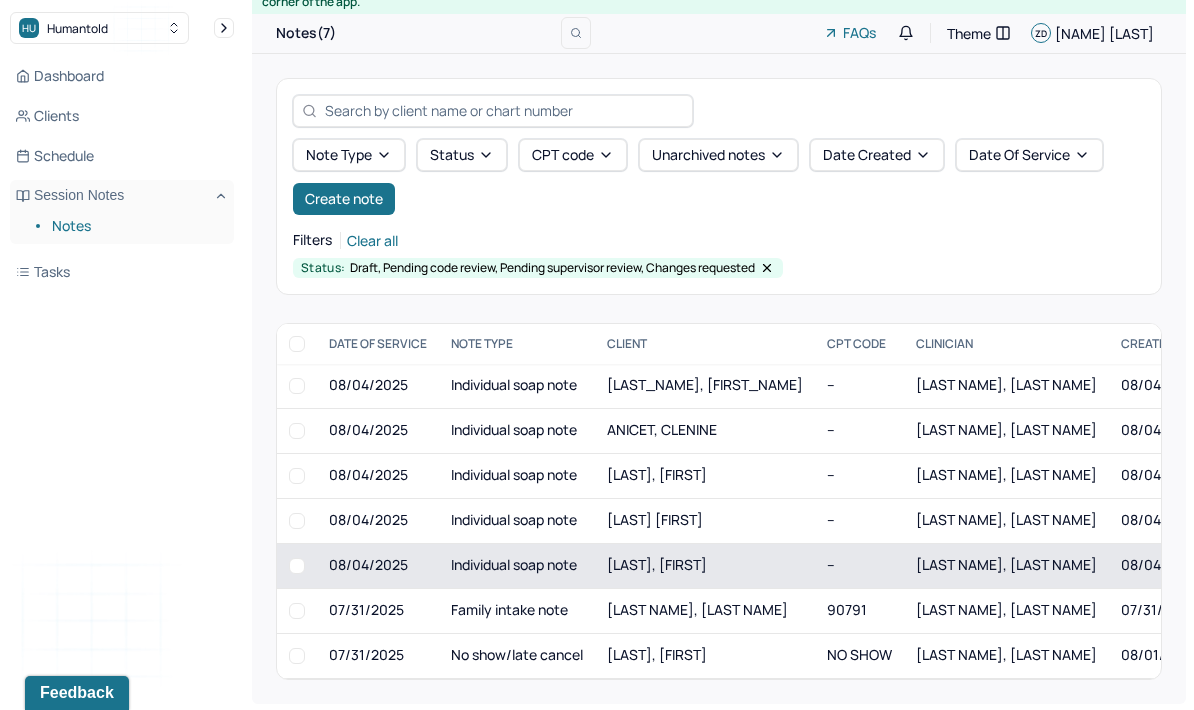 click on "[LAST], [FIRST]" at bounding box center (705, 565) 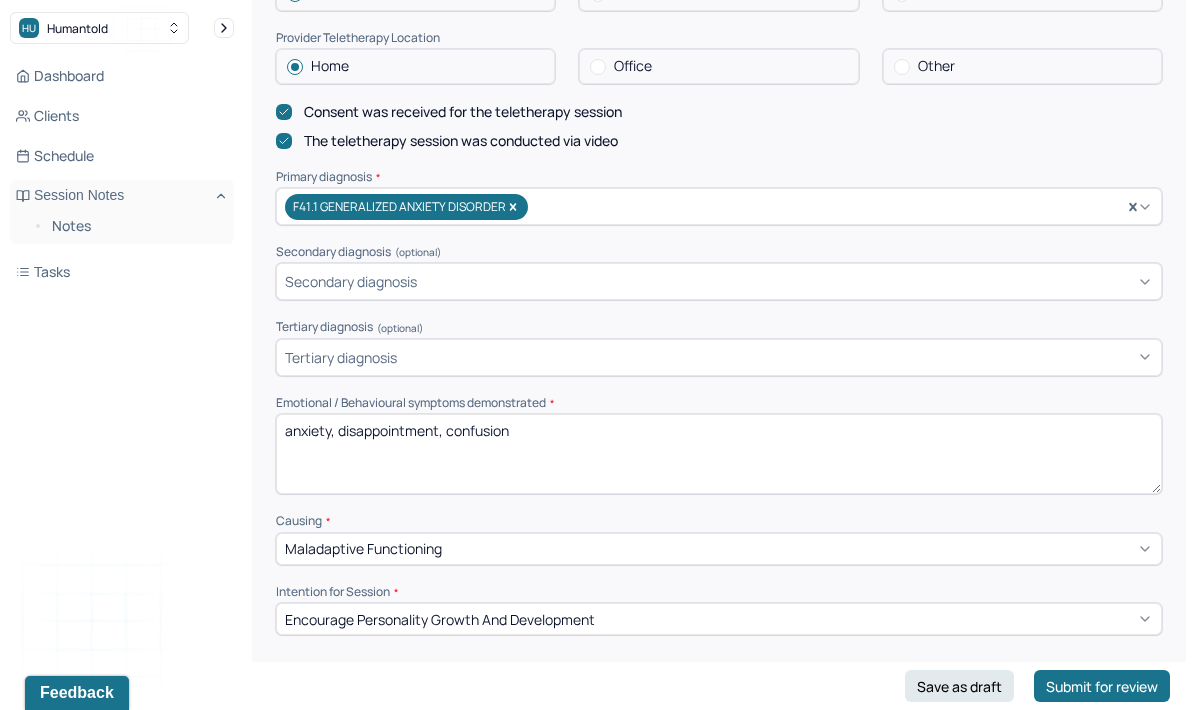 scroll, scrollTop: 591, scrollLeft: 0, axis: vertical 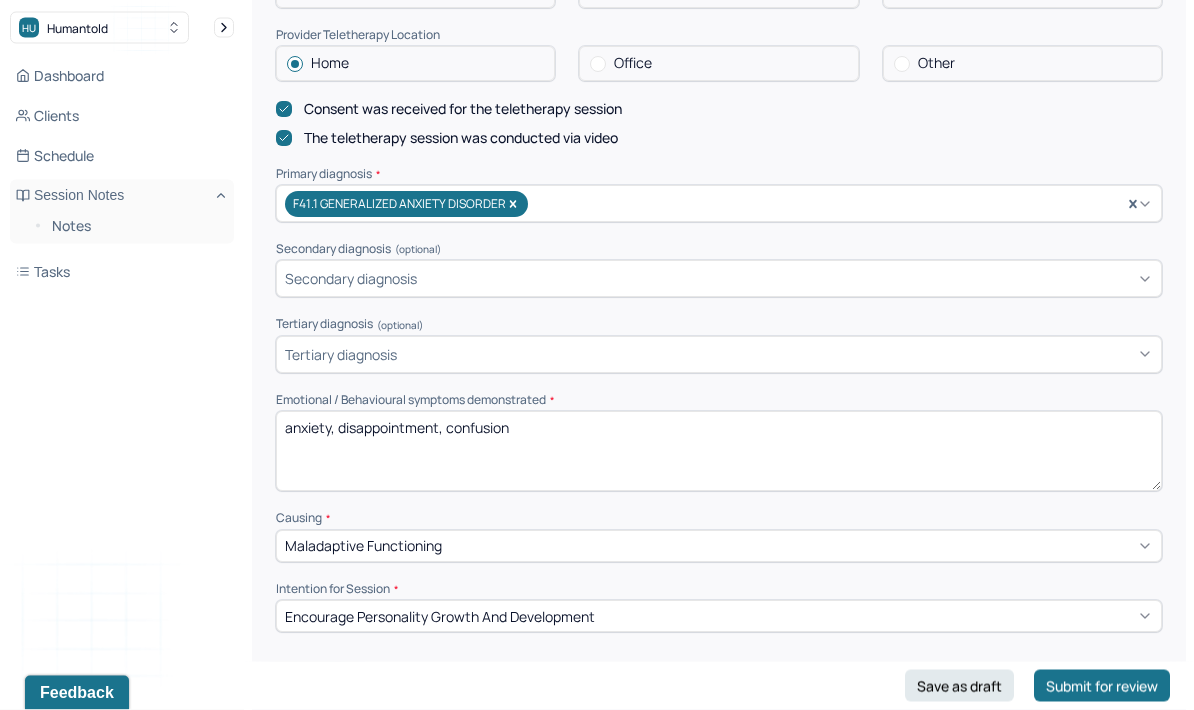 click on "anxiety, disappointment, confusion" at bounding box center (719, 452) 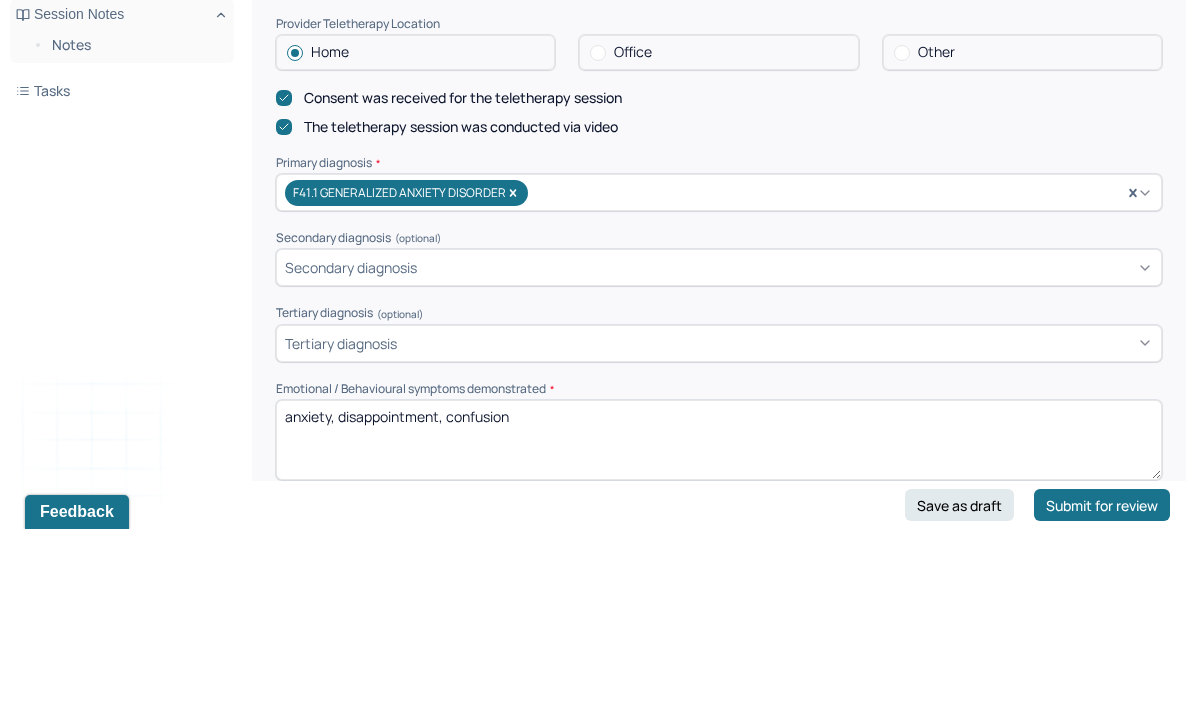 scroll, scrollTop: 441, scrollLeft: 0, axis: vertical 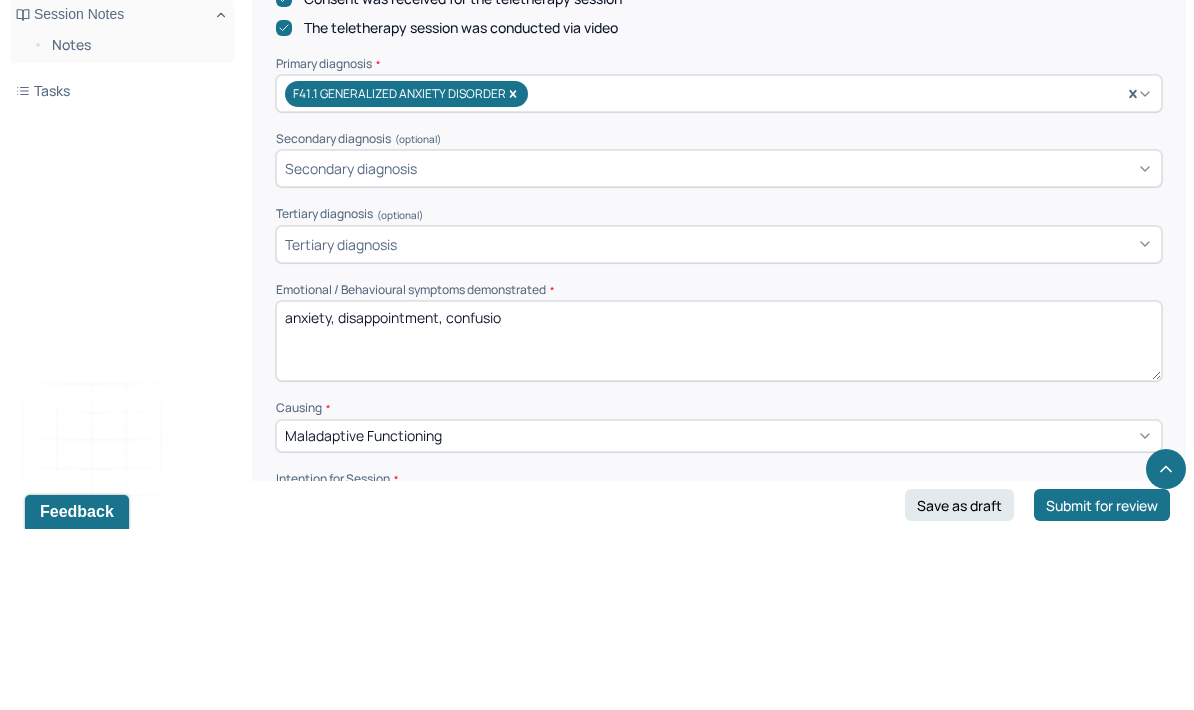 type on "anxiety, disappointment, confusion" 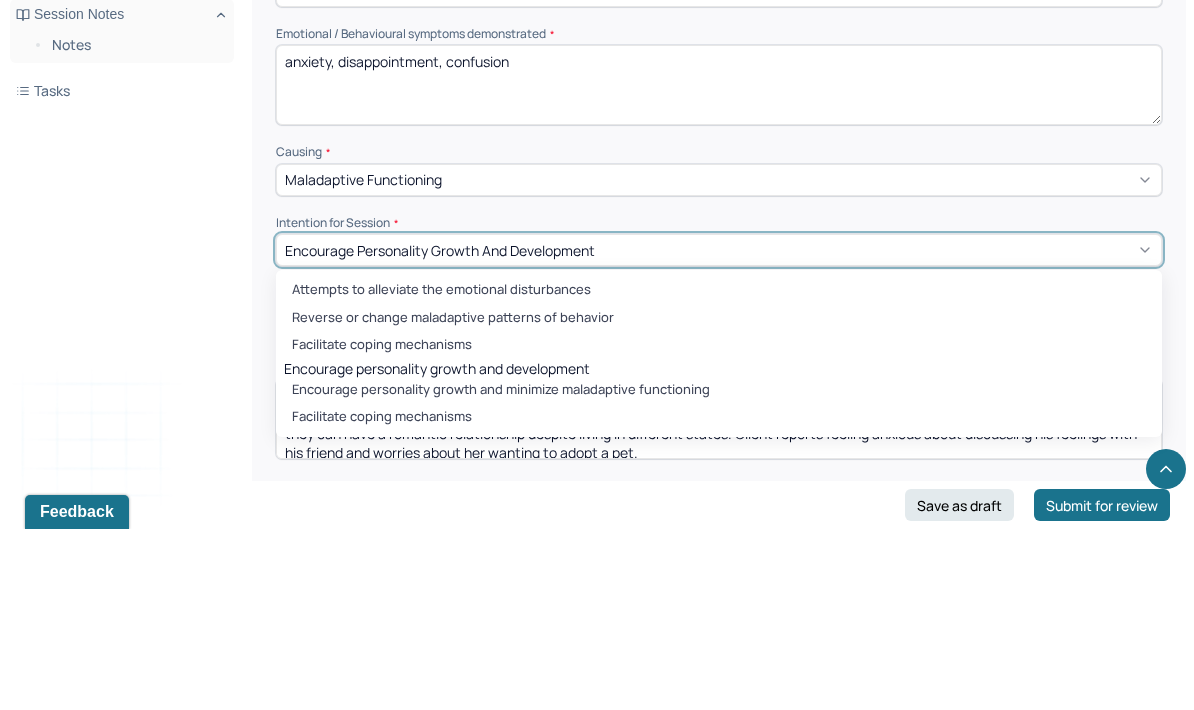 scroll, scrollTop: 958, scrollLeft: 0, axis: vertical 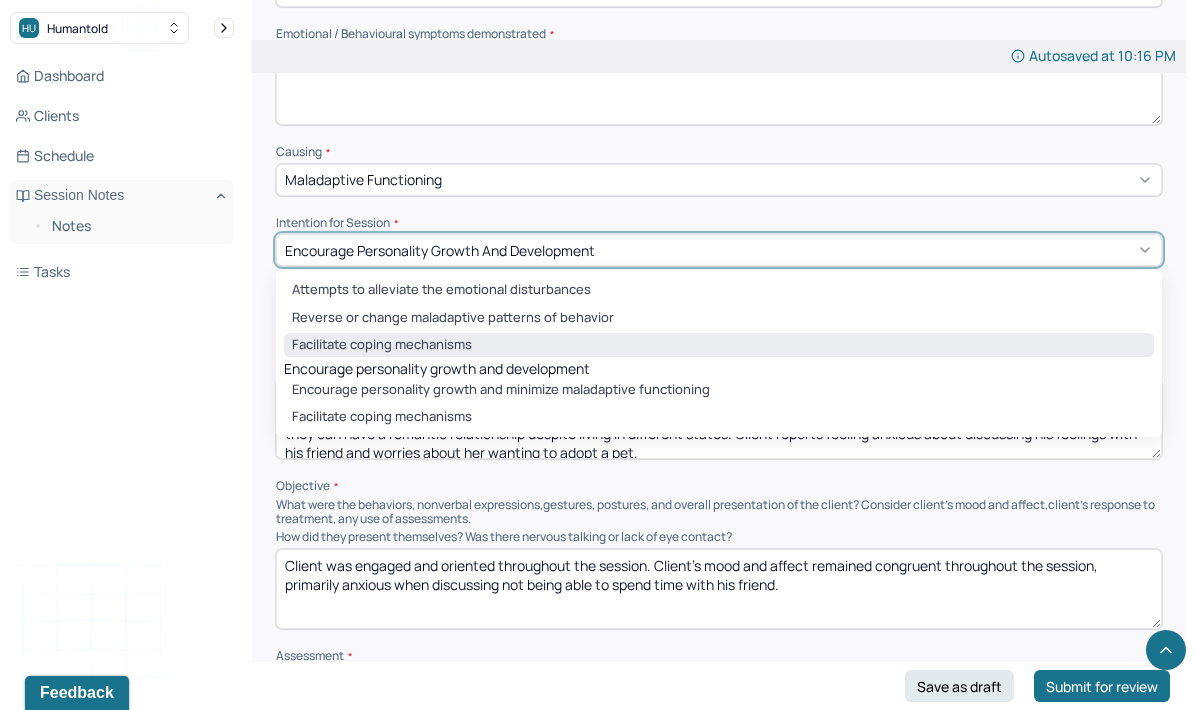 click on "Facilitate coping mechanisms" at bounding box center [719, 345] 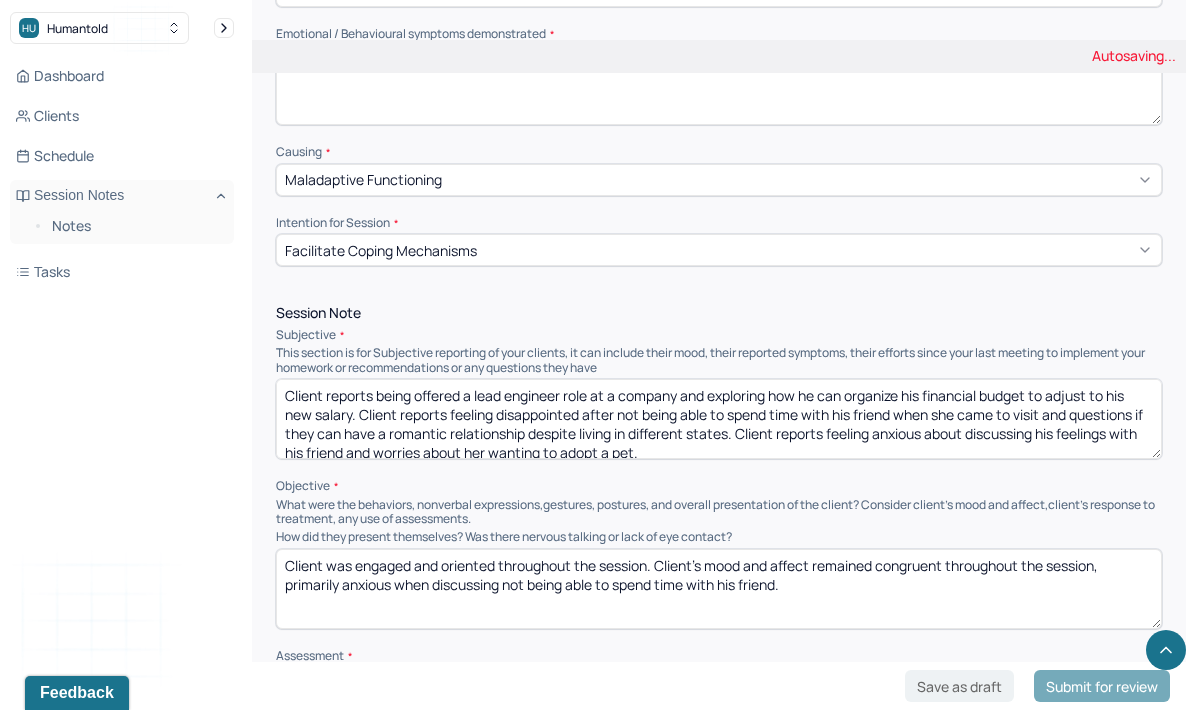 click on "Client reports being offered a lead engineer role at a company and exploring how he can organize his financial budget to adjust to his new salary. Client reports feeling disappointed after not being able to spend time with his friend when she came to visit and questions if they can have a romantic relationship despite living in different states. Client reports feeling anxious about discussing his feelings with his friend and worries about her wanting to adopt a pet." at bounding box center [719, 419] 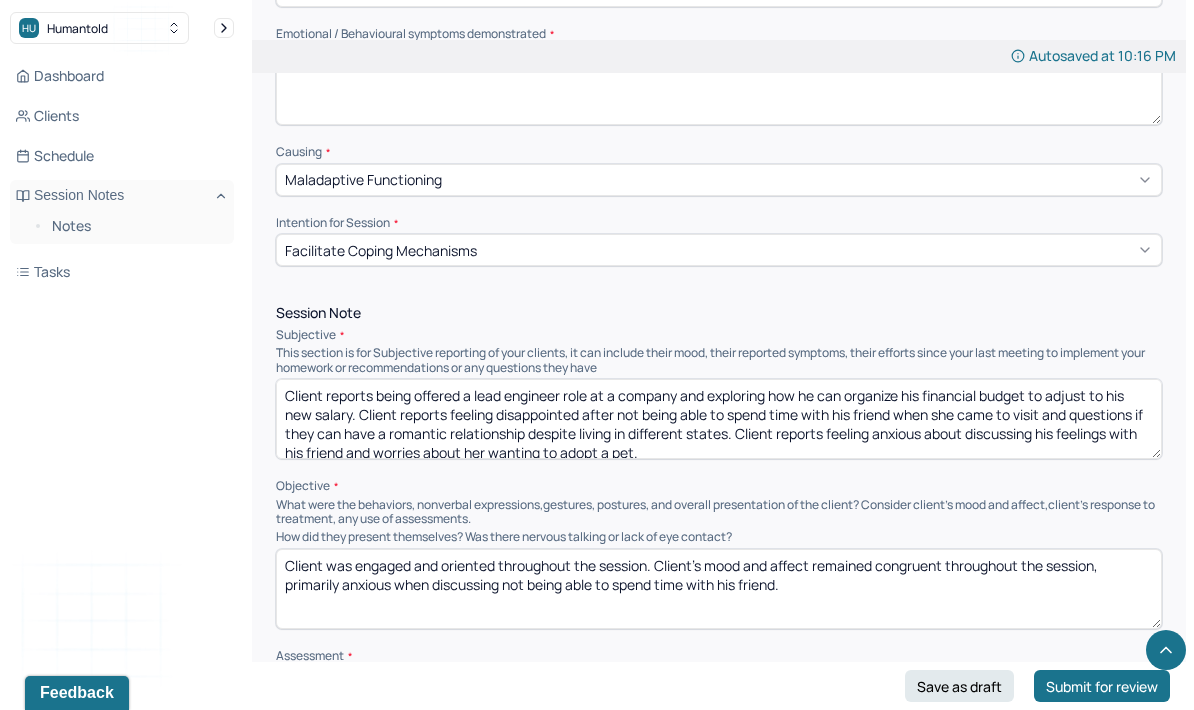 click on "Client reports being offered a lead engineer role at a company and exploring how he can organize his financial budget to adjust to his new salary. Client reports feeling disappointed after not being able to spend time with his friend when she came to visit and questions if they can have a romantic relationship despite living in different states. Client reports feeling anxious about discussing his feelings with his friend and worries about her wanting to adopt a pet." at bounding box center [719, 419] 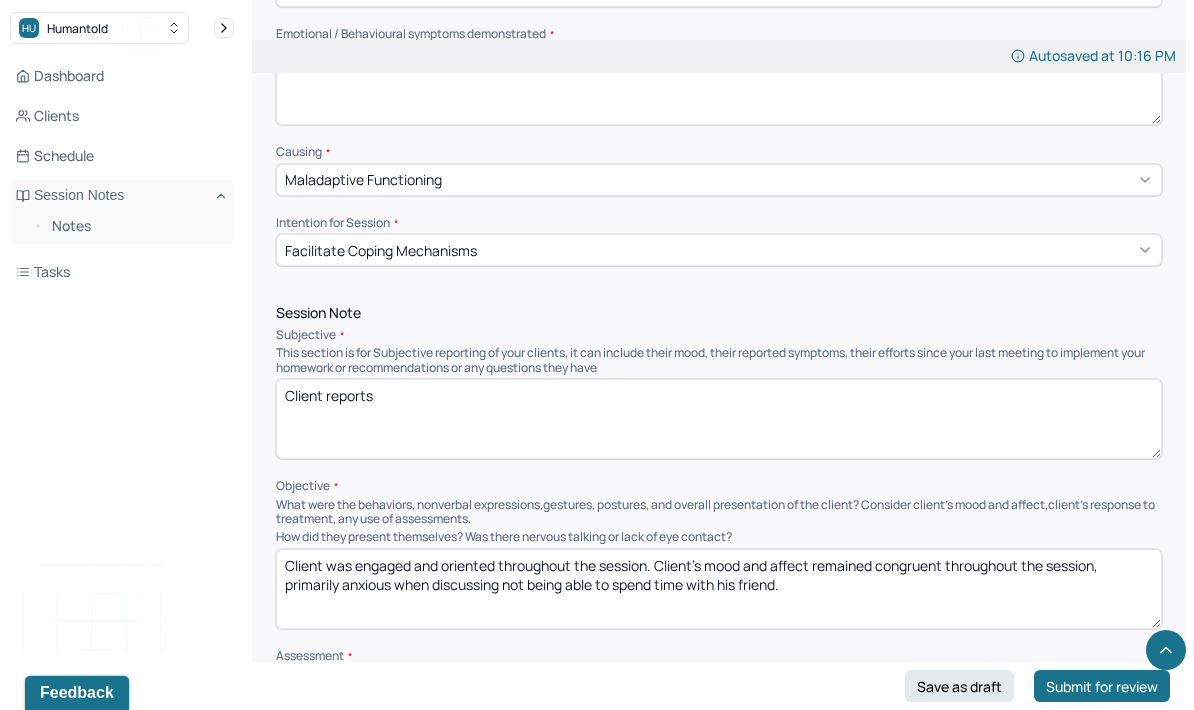 scroll, scrollTop: 0, scrollLeft: 0, axis: both 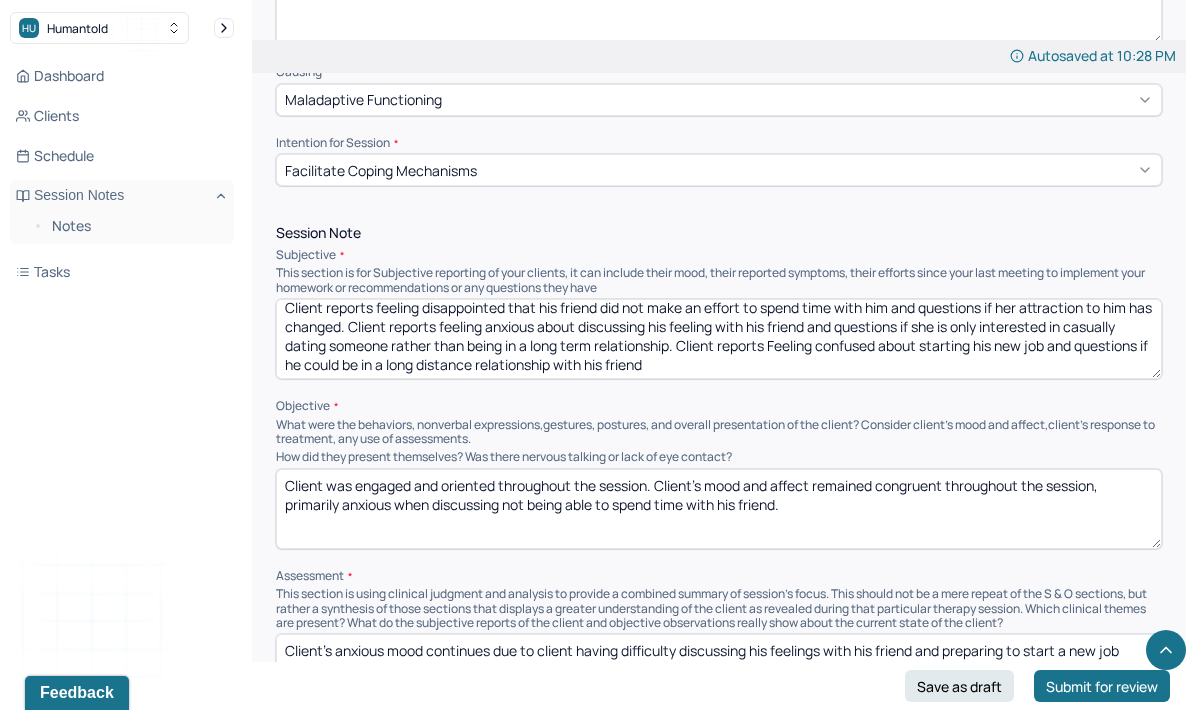 click on "Client reports feeling disappointed that his friend did not make an effort to spend time with him and questions if her attraction to him has changed. Client reports feeling anxious about discussing his feeling with his friend and questions if she is only interested in casually dating someone rather than being in a long term relationship. Client reports Feeling confused about starting his new job and questions if he could be in a long distance relationship with his friend" at bounding box center (719, 339) 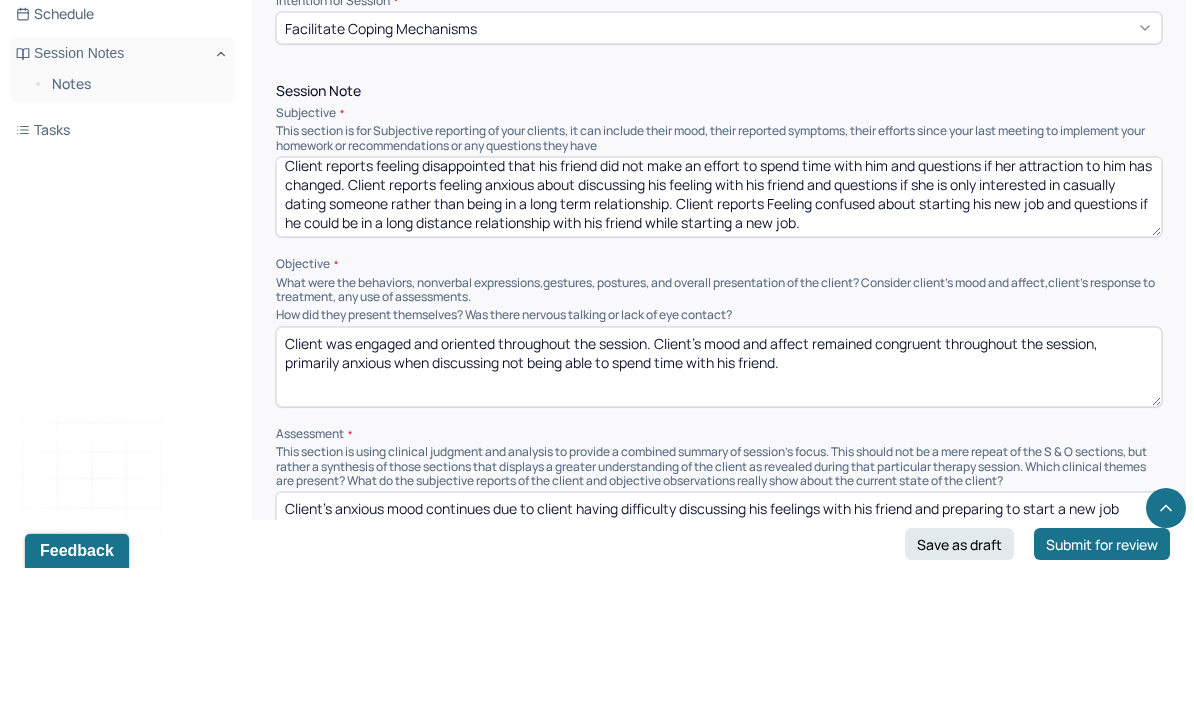 click on "Client reports feeling disappointed that his friend did not make an effort to spend time with him and questions if her attraction to him has changed. Client reports feeling anxious about discussing his feeling with his friend and questions if she is only interested in casually dating someone rather than being in a long term relationship. Client reports Feeling confused about starting his new job and questions if he could be in a long distance relationship with his friend while starting a new job." at bounding box center (719, 339) 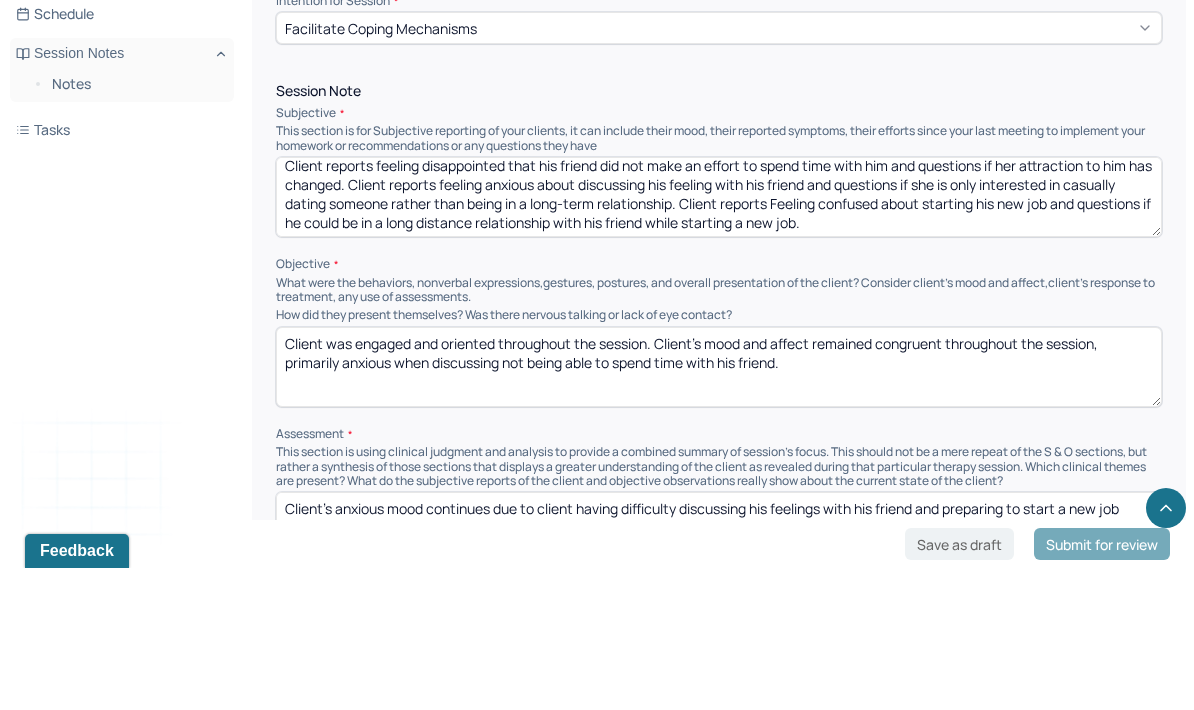 type on "Client reports feeling disappointed that his friend did not make an effort to spend time with him and questions if her attraction to him has changed. Client reports feeling anxious about discussing his feeling with his friend and questions if she is only interested in casually dating someone rather than being in a long-term relationship. Client reports Feeling confused about starting his new job and questions if he could be in a long distance relationship with his friend while starting a new job." 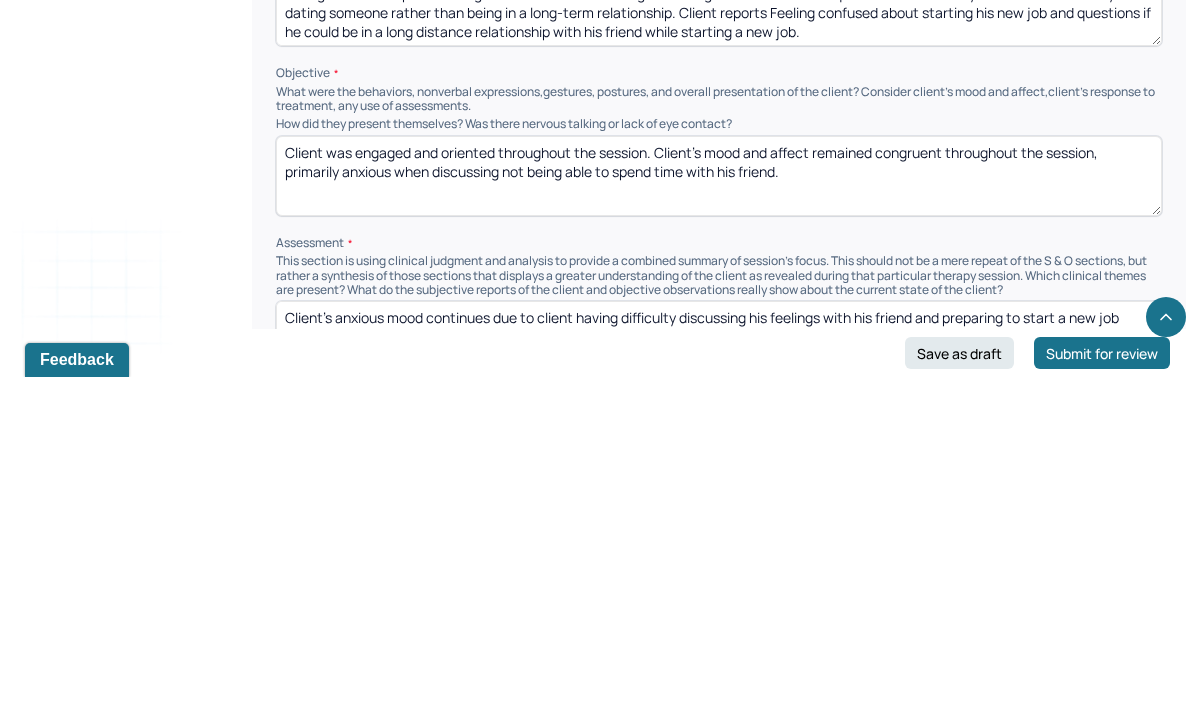 click on "Client was engaged and oriented throughout the session. Client's mood and affect remained congruent throughout the session, primarily anxious when discussing not being able to spend time with his friend." at bounding box center (719, 509) 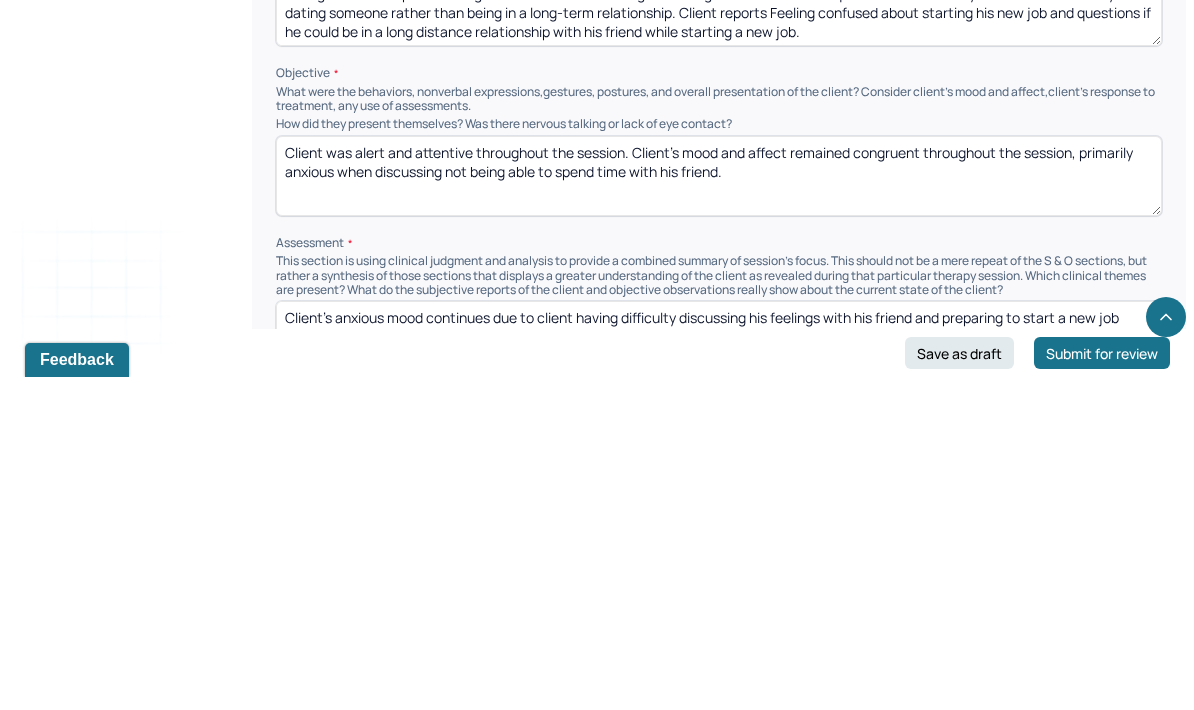 click on "Client was  throughout the session. Client's mood and affect remained congruent throughout the session, primarily anxious when discussing not being able to spend time with his friend." at bounding box center [719, 509] 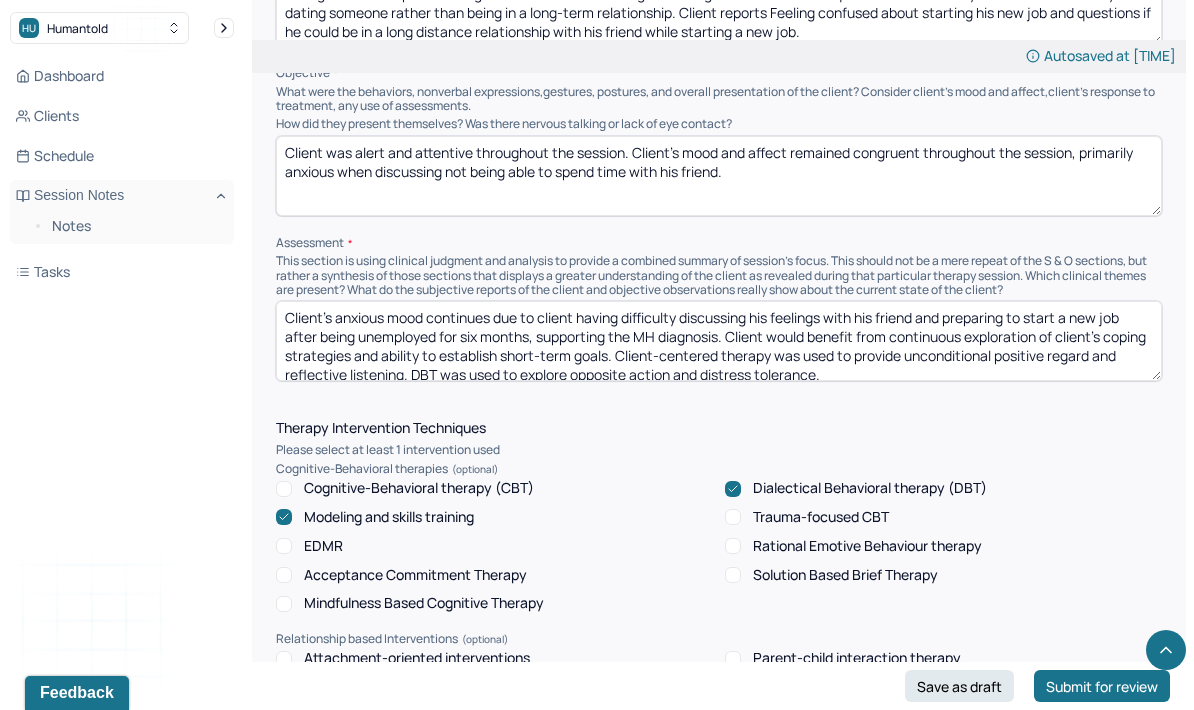 click on "Client was alert and attentive throughout the session. Client's mood and affect remained congruent throughout the session, primarily anxious when discussing not being able to spend time with his friend." at bounding box center (719, 176) 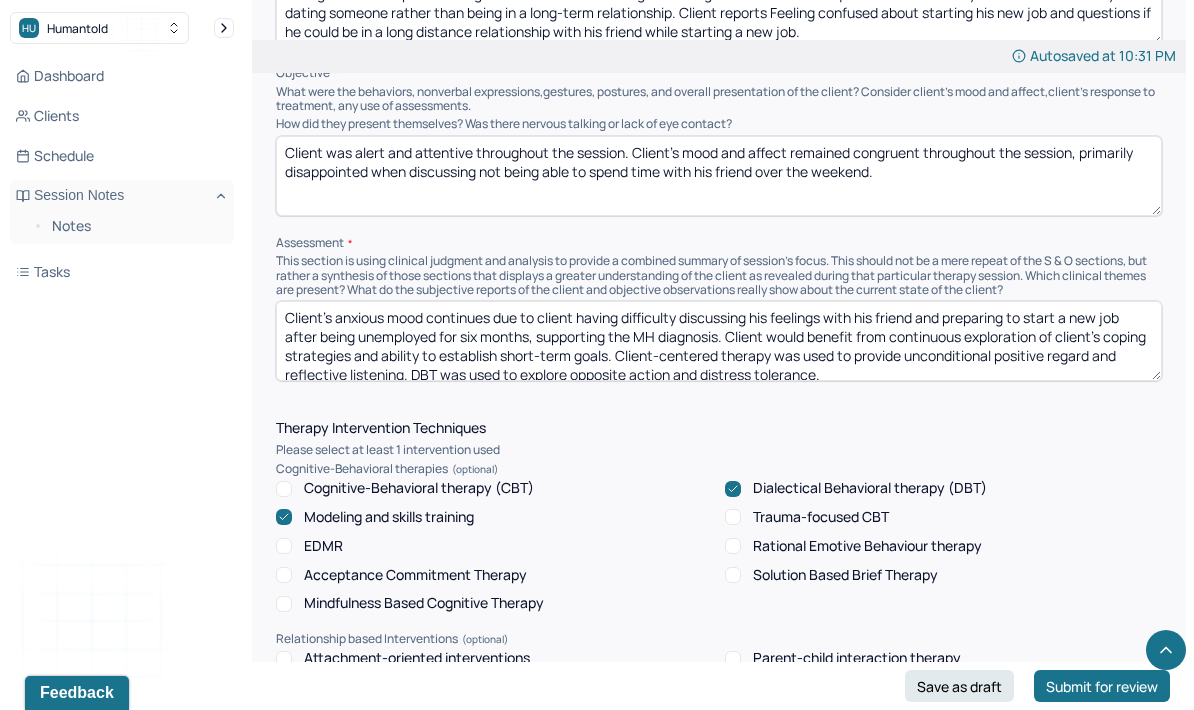 type on "Client was alert and attentive throughout the session. Client's mood and affect remained congruent throughout the session, primarily disappointed when discussing not being able to spend time with his friend over the weekend." 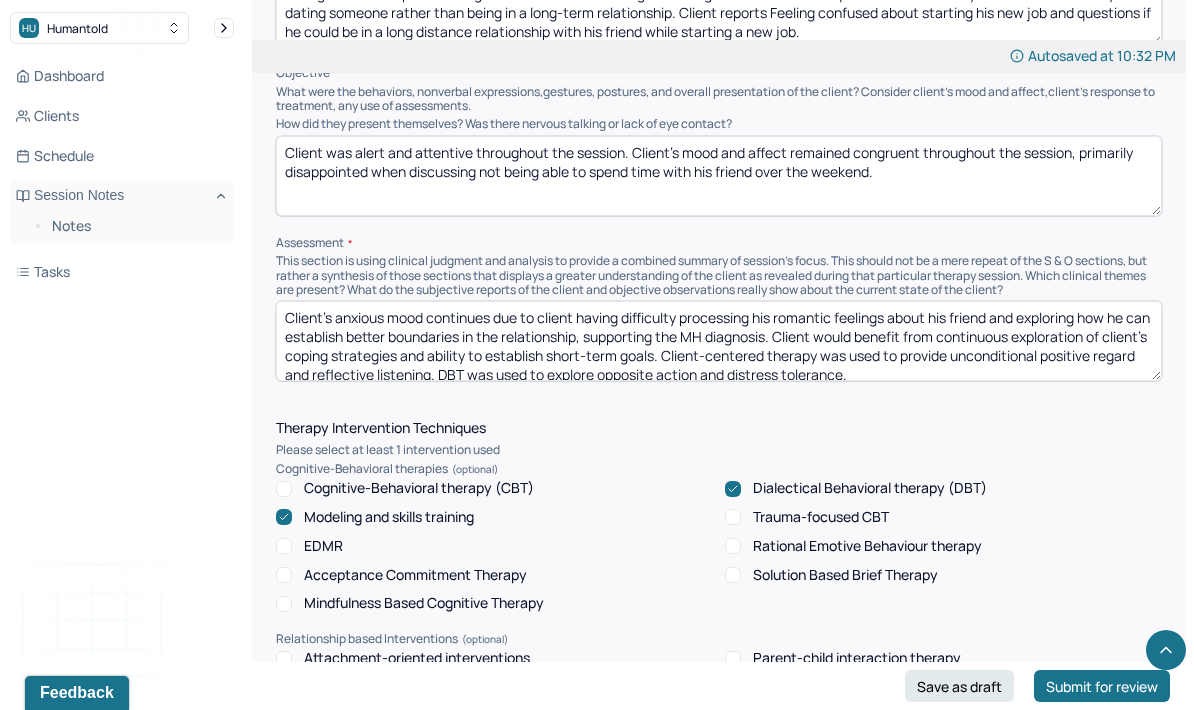 click on "Client’s anxious mood continues due to client having difficulty processing his romantic feelings about his friend and exploring how he can establish better boundaries in the relationship, supporting the MH diagnosis. Client would benefit from continuous exploration of client’s coping strategies and ability to establish short-term goals. Client-centered therapy was used to provide unconditional positive regard and reflective listening. DBT was used to explore opposite action and distress tolerance." at bounding box center [719, 341] 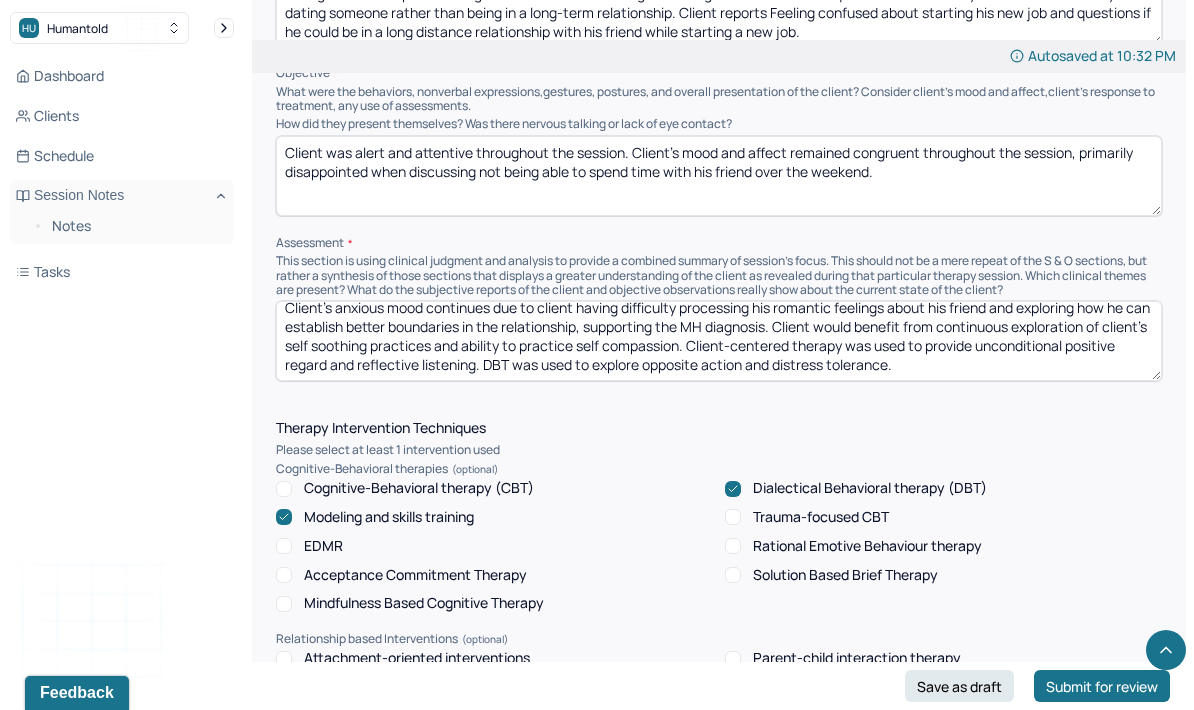 scroll, scrollTop: 13, scrollLeft: 0, axis: vertical 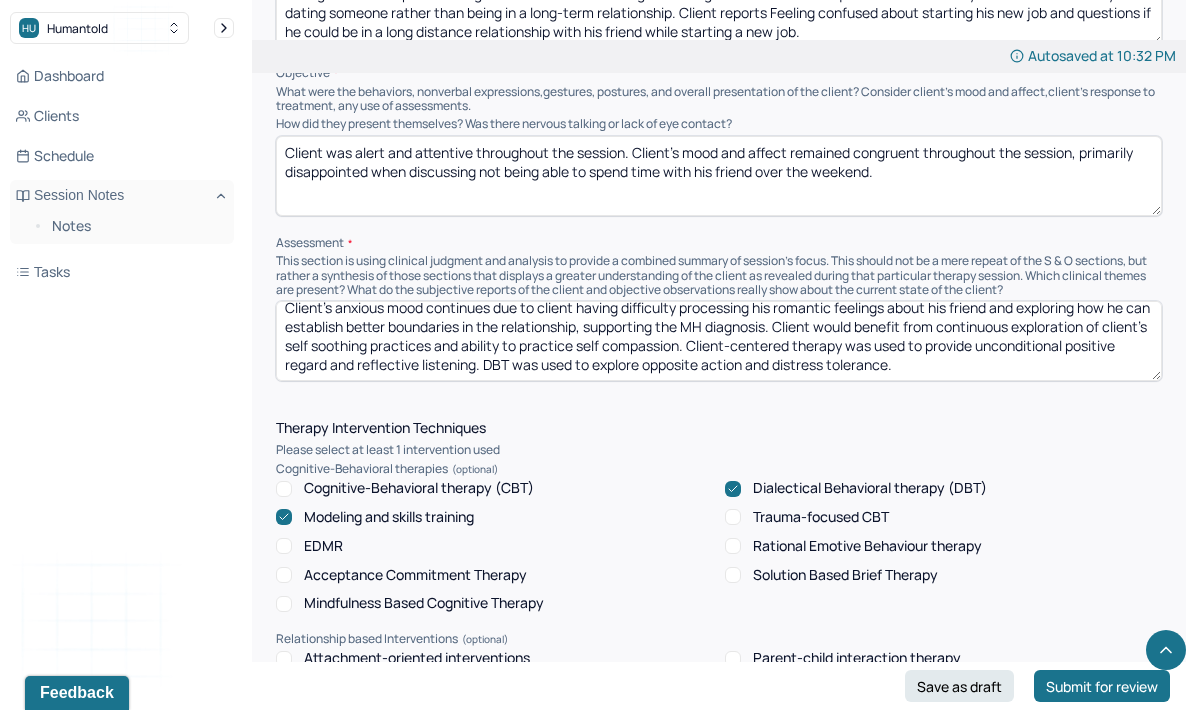 click on "Client’s anxious mood continues due to client having difficulty processing his romantic feelings about his friend and exploring how he can establish better boundaries in the relationship, supporting the MH diagnosis. Client would benefit from continuous exploration of client’s self soothing practices and ability to practice self compassion. Client-centered therapy was used to provide unconditional positive regard and reflective listening. DBT was used to explore opposite action and distress tolerance." at bounding box center [719, 341] 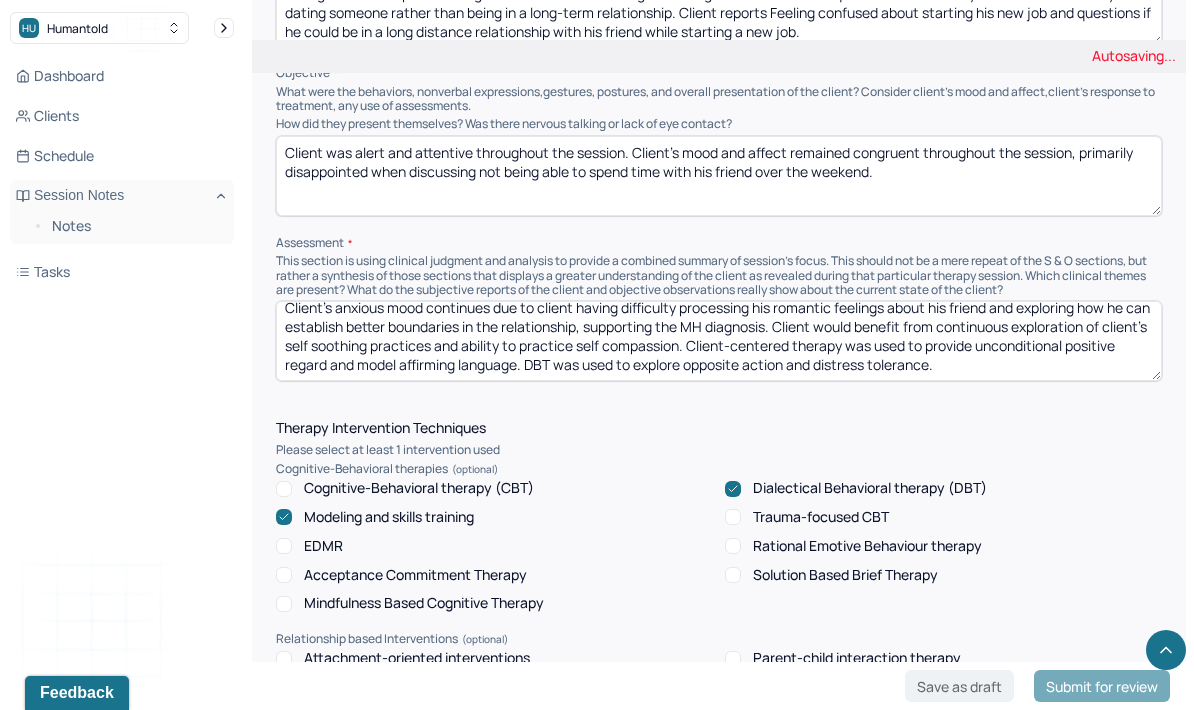 click on "Client’s anxious mood continues due to client having difficulty processing his romantic feelings about his friend and exploring how he can establish better boundaries in the relationship, supporting the MH diagnosis. Client would benefit from continuous exploration of client’s self soothing practices and ability to practice self compassion. Client-centered therapy was used to provide unconditional positive regard and reflective listening. DBT was used to explore opposite action and distress tolerance." at bounding box center (719, 341) 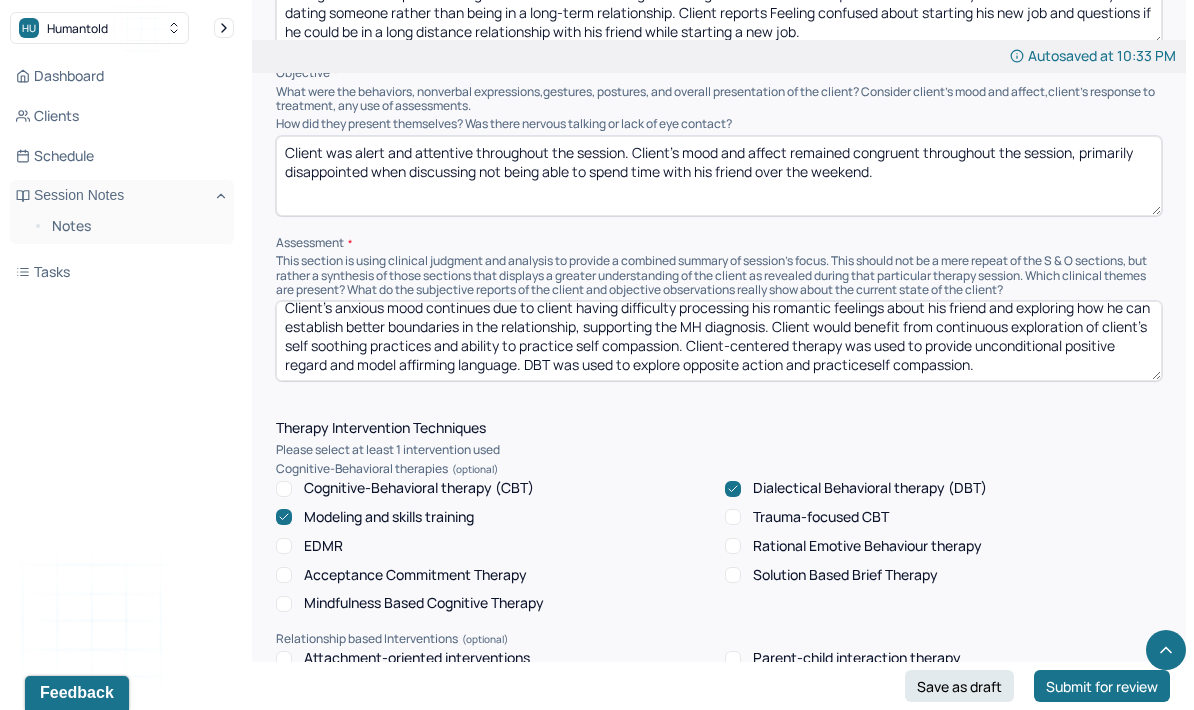 click on "Client’s anxious mood continues due to client having difficulty processing his romantic feelings about his friend and exploring how he can establish better boundaries in the relationship, supporting the MH diagnosis. Client would benefit from continuous exploration of client��s self soothing practices and ability to practice self compassion. Client-centered therapy was used to provide unconditional positive regard and model affirming language. DBT was used to explore opposite action and practiceself compassion." at bounding box center [719, 341] 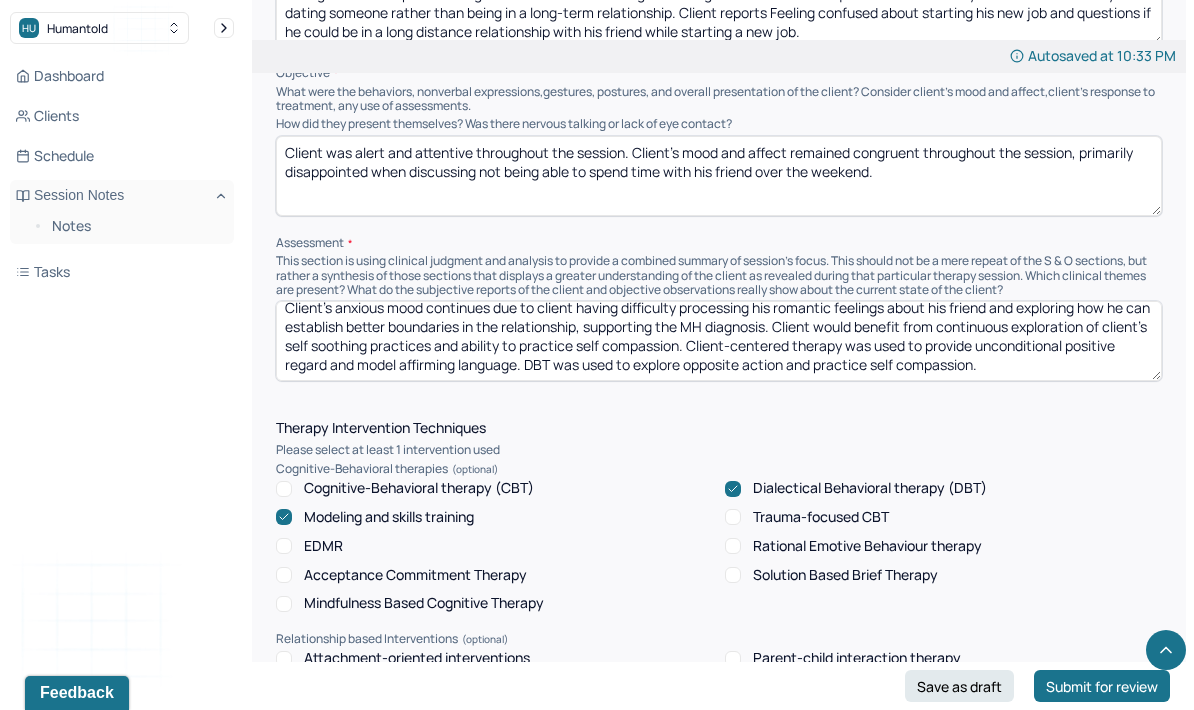 click on "Client’s anxious mood continues due to client having difficulty processing his romantic feelings about his friend and exploring how he can establish better boundaries in the relationship, supporting the MH diagnosis. Client would benefit from continuous exploration of client��s self soothing practices and ability to practice self compassion. Client-centered therapy was used to provide unconditional positive regard and model affirming language. DBT was used to explore opposite action and practiceself compassion." at bounding box center (719, 341) 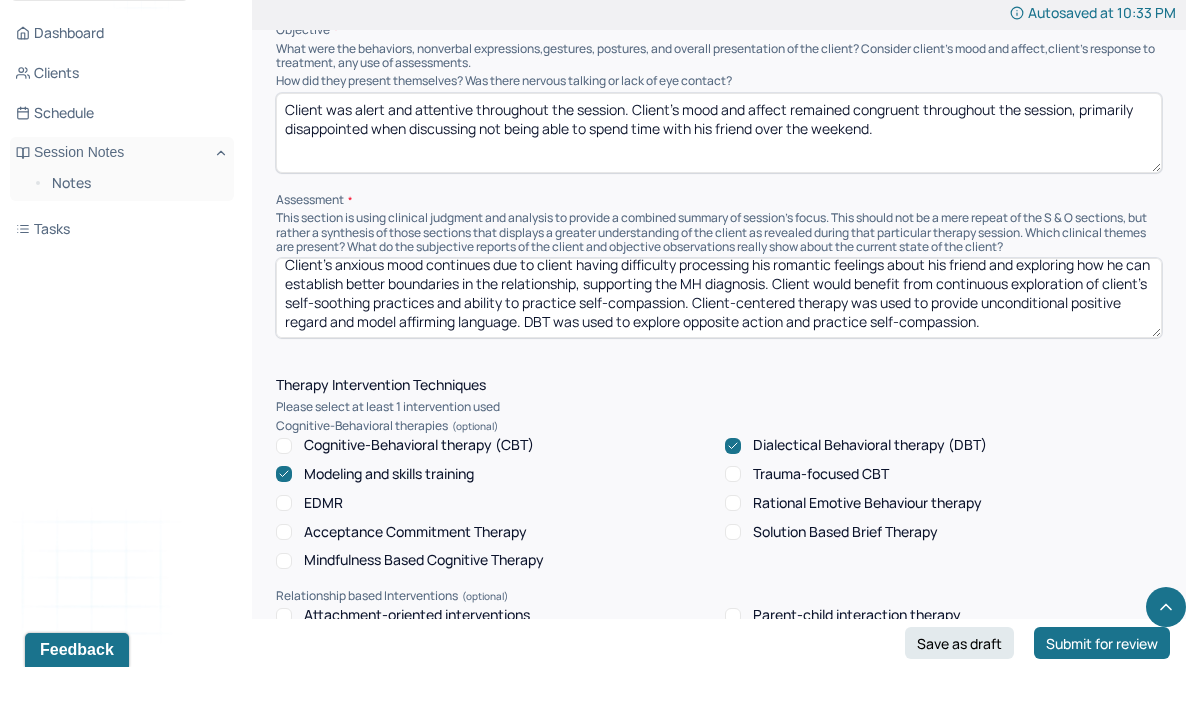 type on "Client’s anxious mood continues due to client having difficulty processing his romantic feelings about his friend and exploring how he can establish better boundaries in the relationship, supporting the MH diagnosis. Client would benefit from continuous exploration of client’s self-soothing practices and ability to practice self-compassion. Client-centered therapy was used to provide unconditional positive regard and model affirming language. DBT was used to explore opposite action and practice self-compassion." 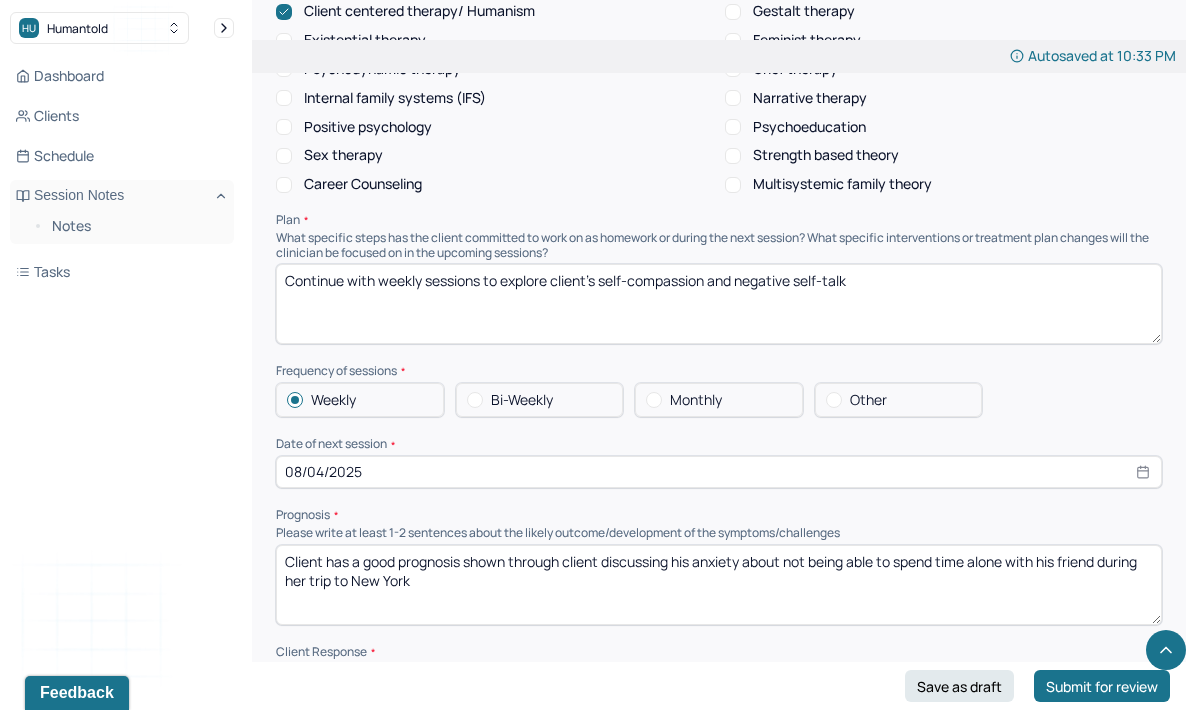 click on "08/04/2025" at bounding box center (719, 472) 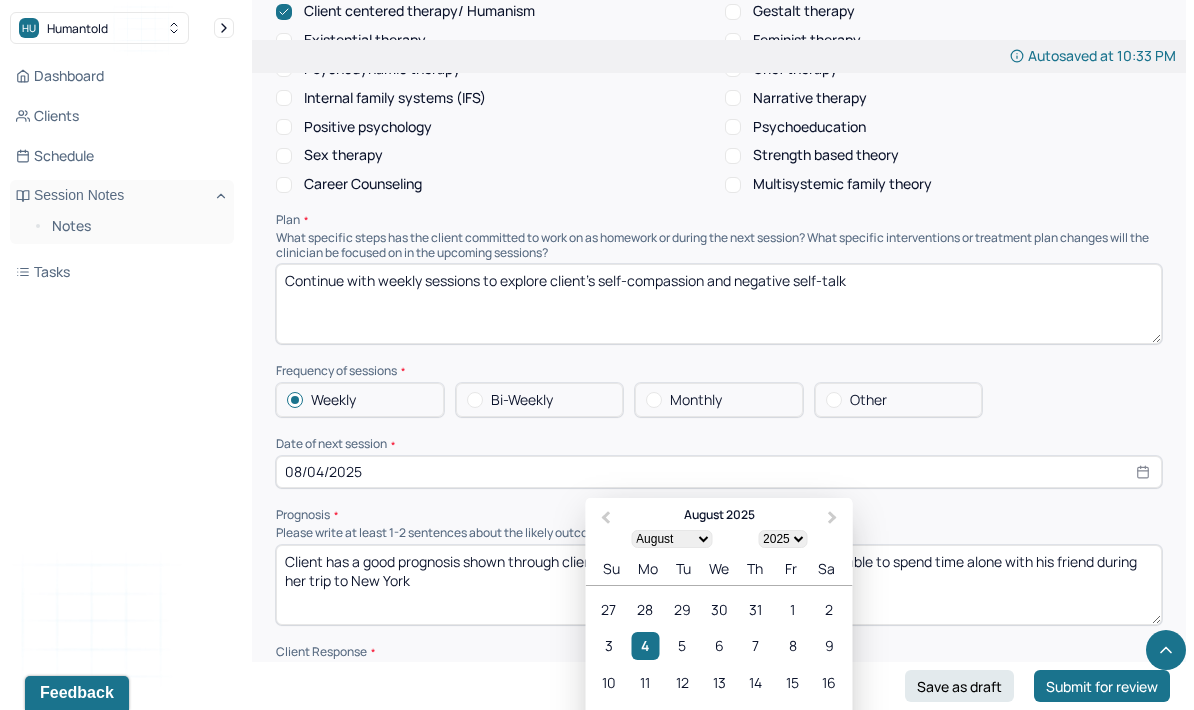 scroll, scrollTop: 2101, scrollLeft: 0, axis: vertical 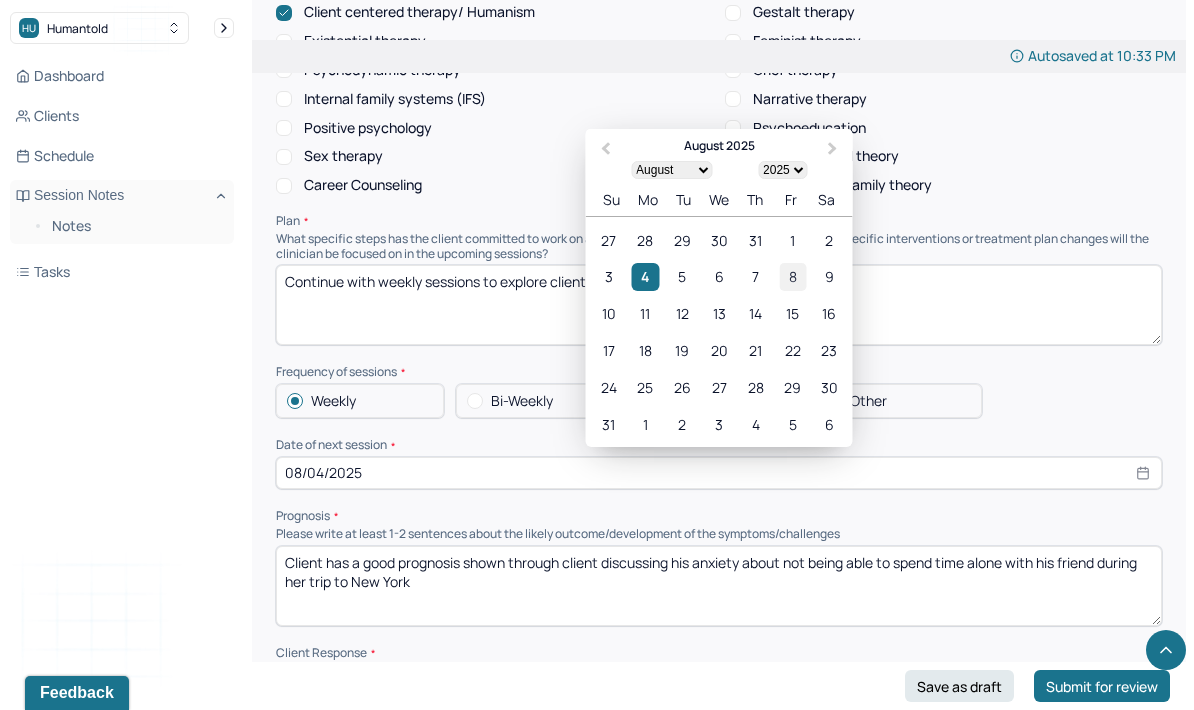 click on "8" at bounding box center (792, 276) 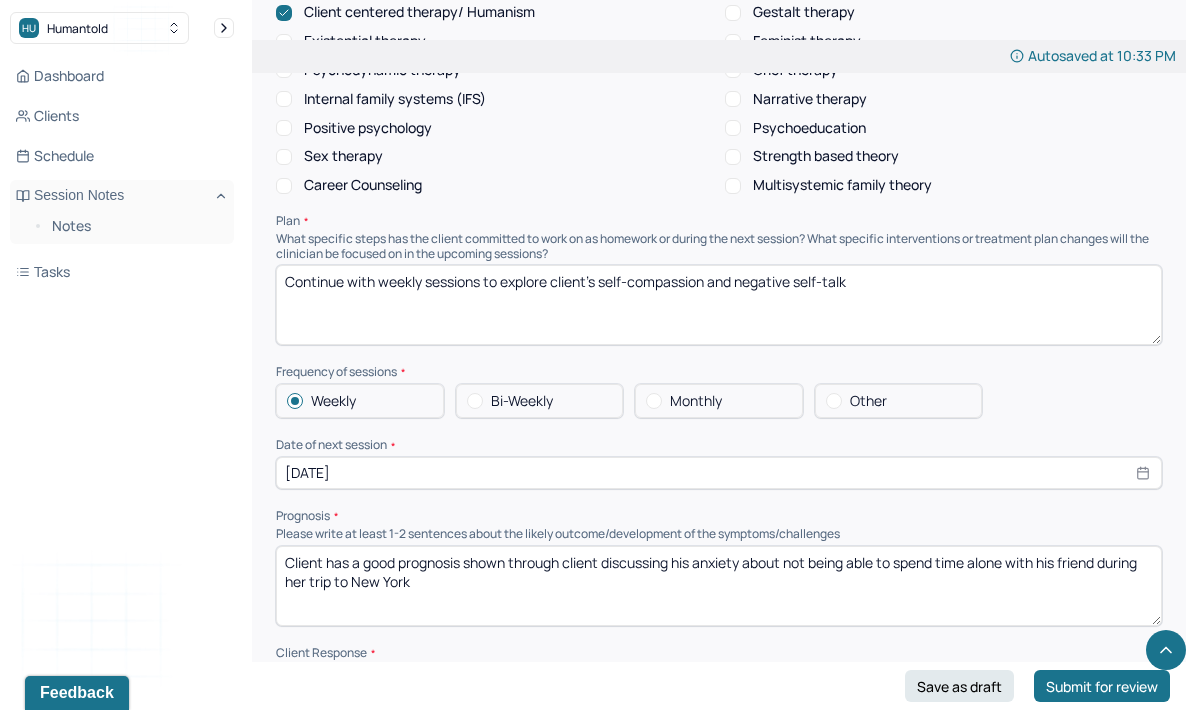 click on "Client has a good prognosis shown through client discussing his anxiety about not being able to spend time alone with his friend during her trip to New York" at bounding box center (719, 586) 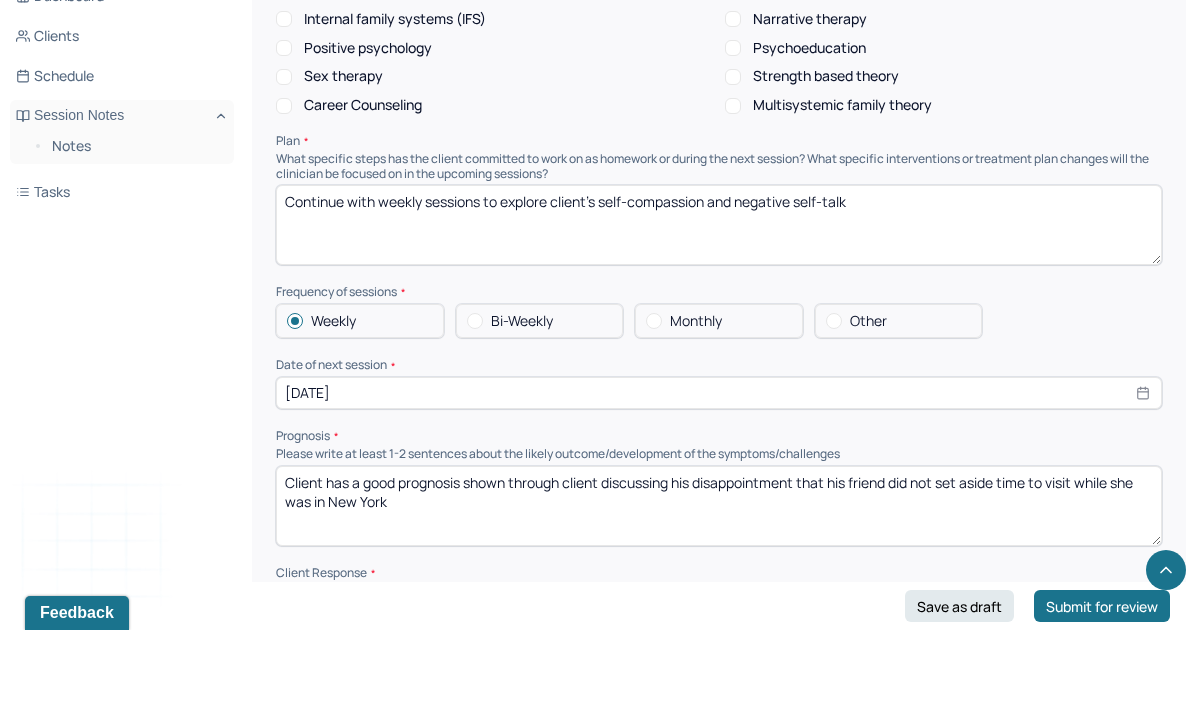type on "Client has a good prognosis shown through client discussing his disappointment that his friend did not set aside time to visit while she was in New York" 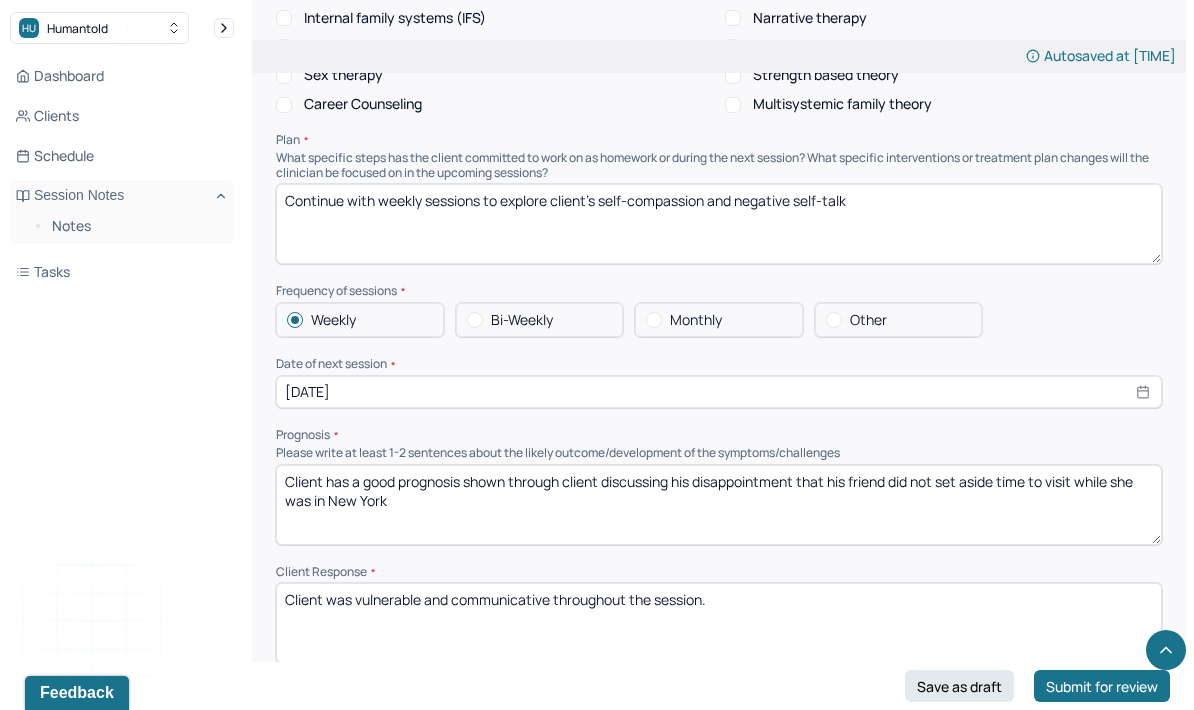 click on "Client was vulnerable and communicative throughout the session." at bounding box center [719, 623] 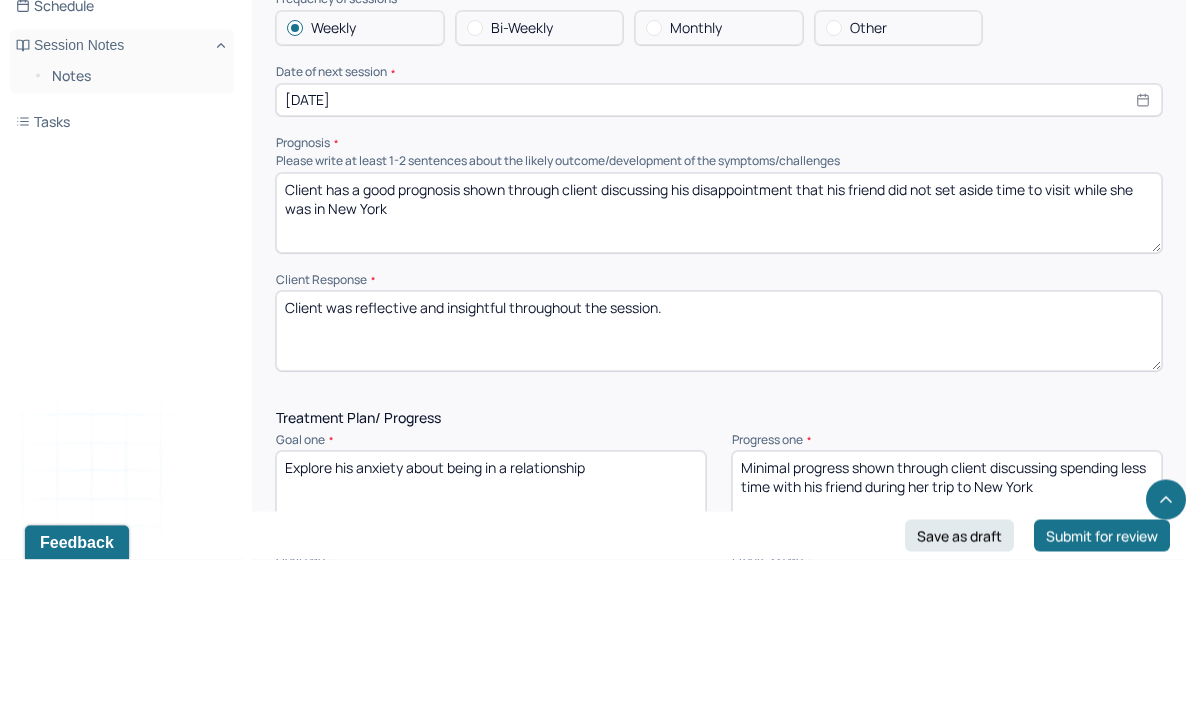 type on "Client was reflective and insightful throughout the session." 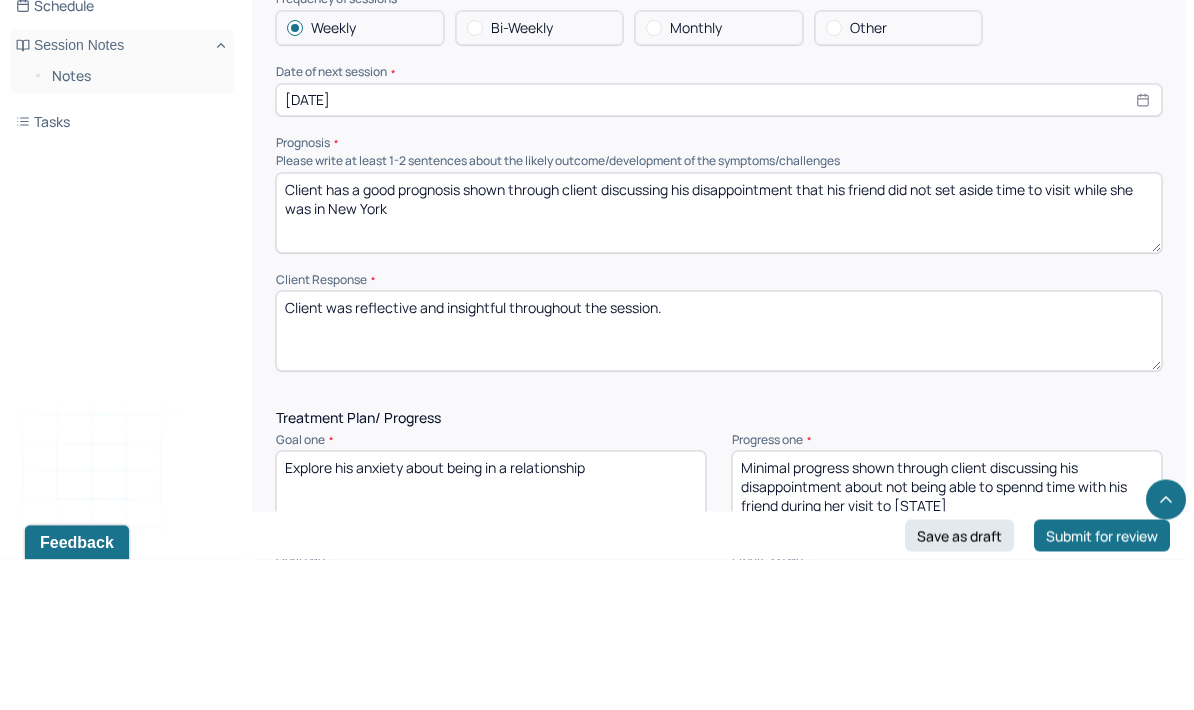scroll, scrollTop: 2373, scrollLeft: 0, axis: vertical 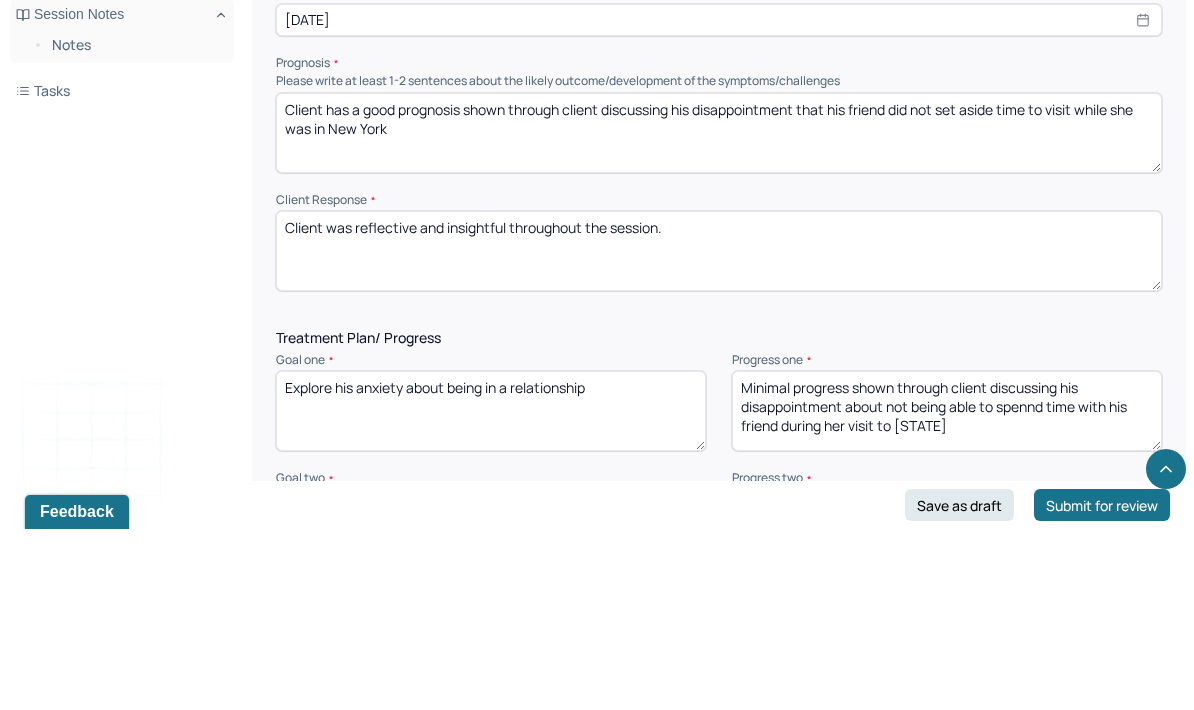 click on "Minimal progress shown through client discussing his disappointment about not being able to spennd time with his friend during her visit to [STATE]" at bounding box center [947, 592] 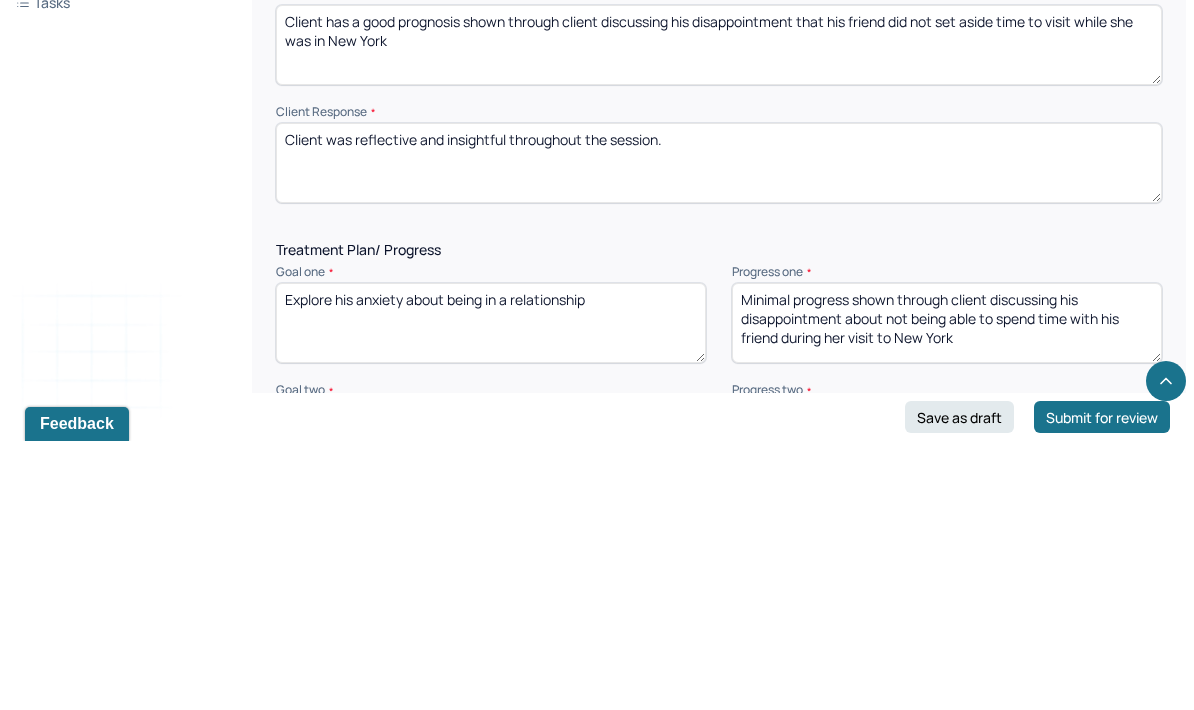 type on "Minimal progress shown through client discussing his disappointment about not being able to spend time with his friend during her visit to New York" 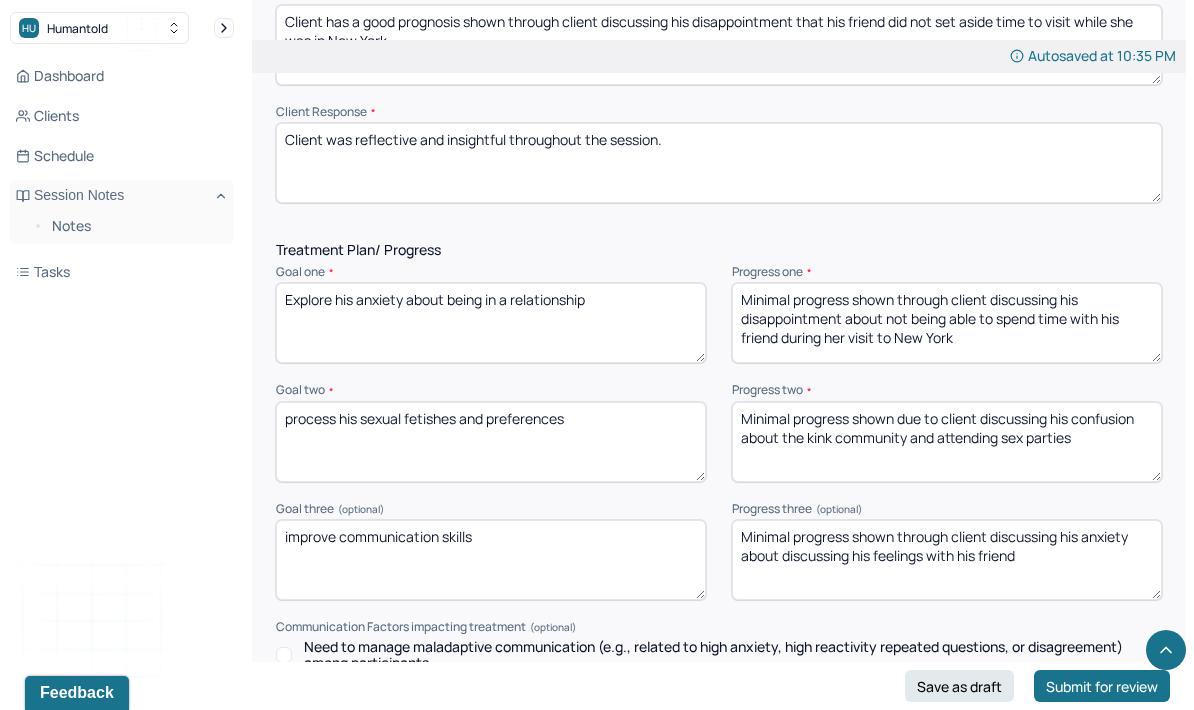 click on "Minimal progress shown due to client discussing his confusion about the kink community and attending sex parties" at bounding box center [947, 442] 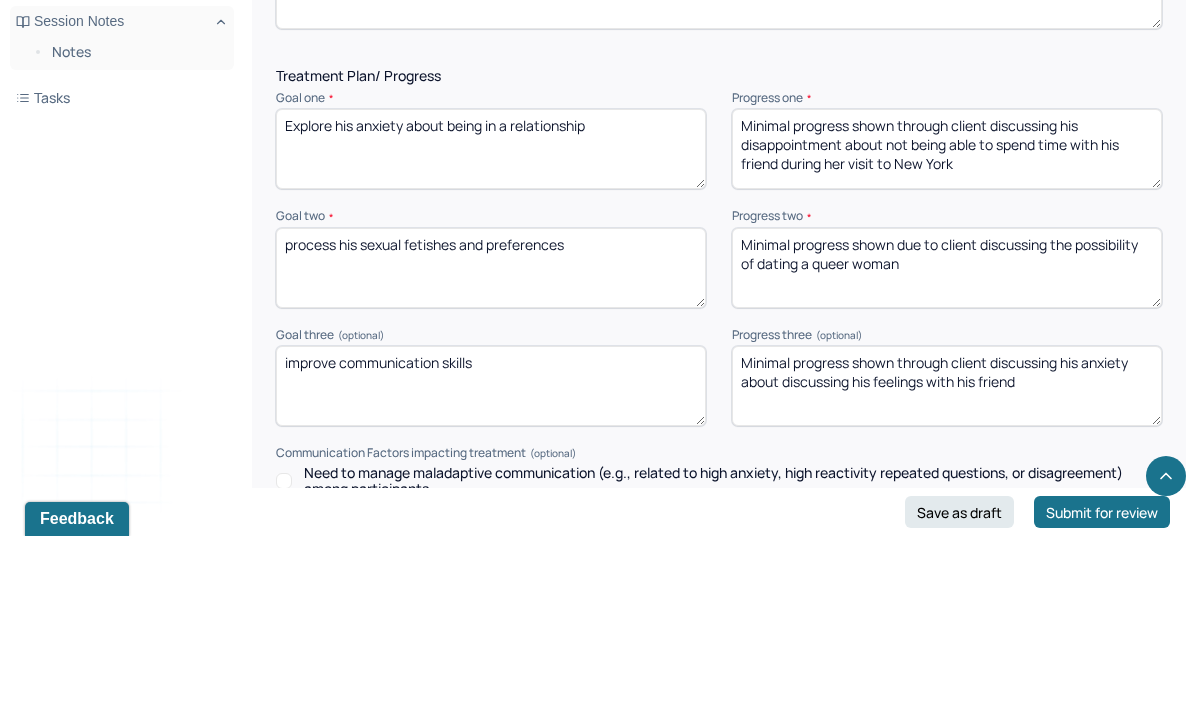 type on "Minimal progress shown due to client discussing the possibility of dating a queer woman" 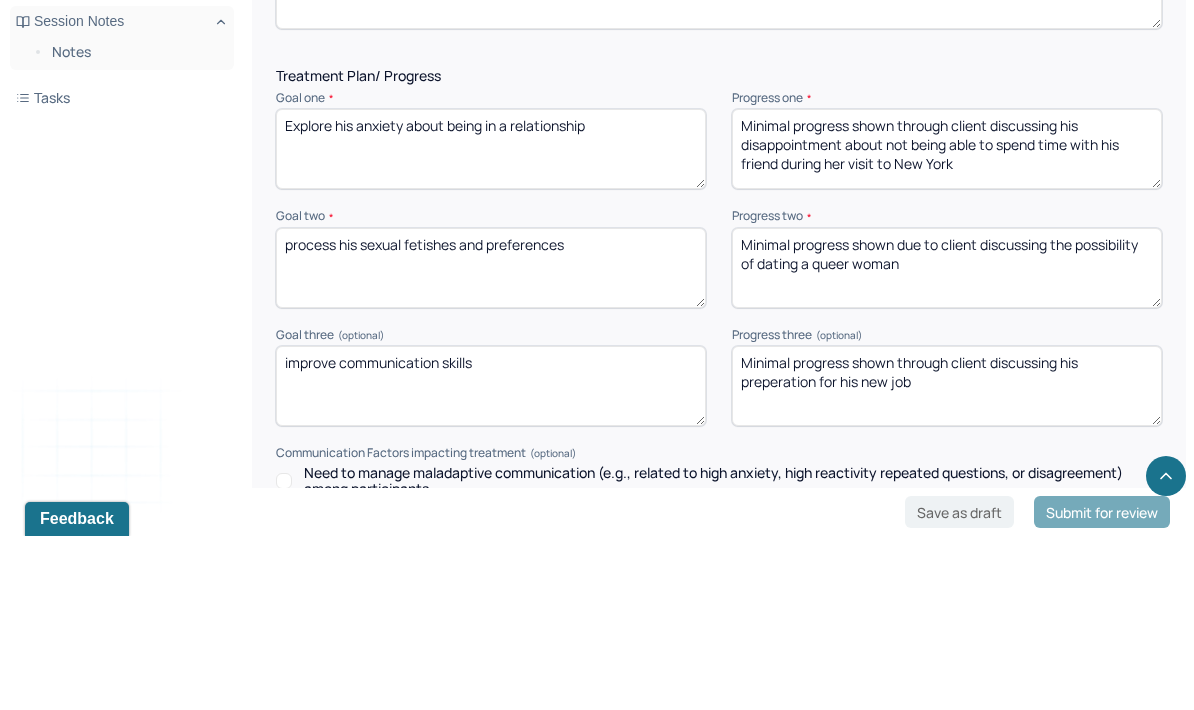 click on "Minimal progress shown through client discussing his preperation f" at bounding box center [947, 560] 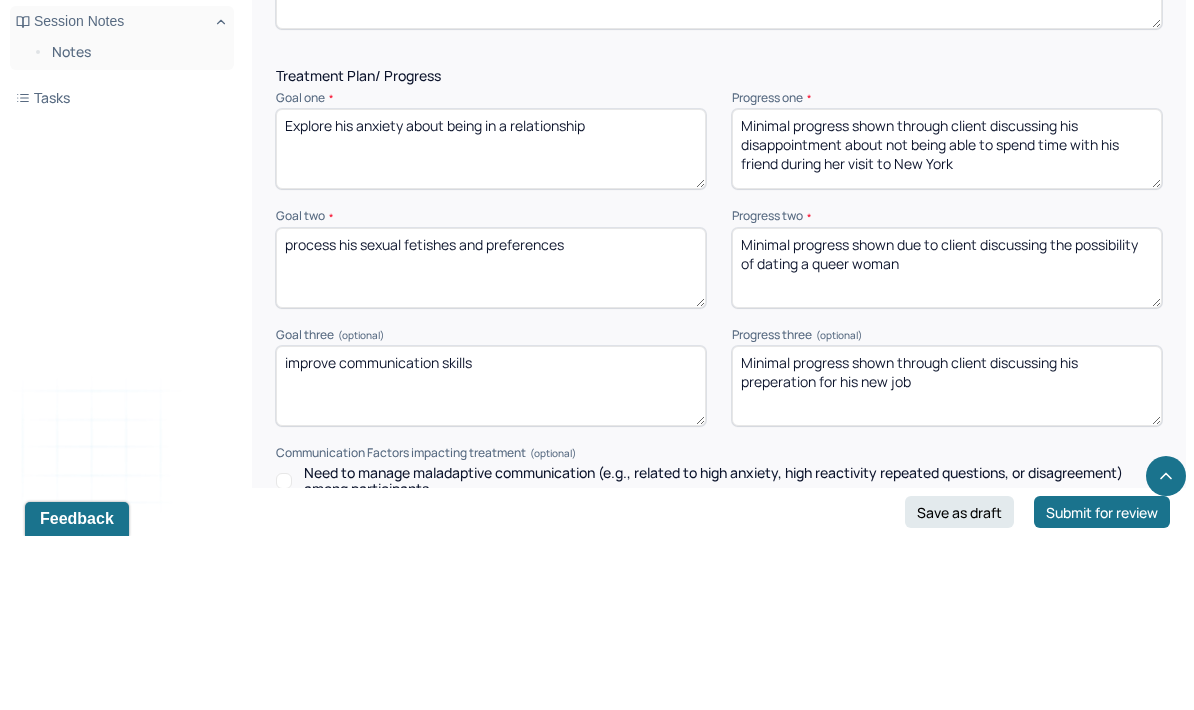 click on "Minimal progress shown through client discussing his preperation for his new job" at bounding box center [947, 560] 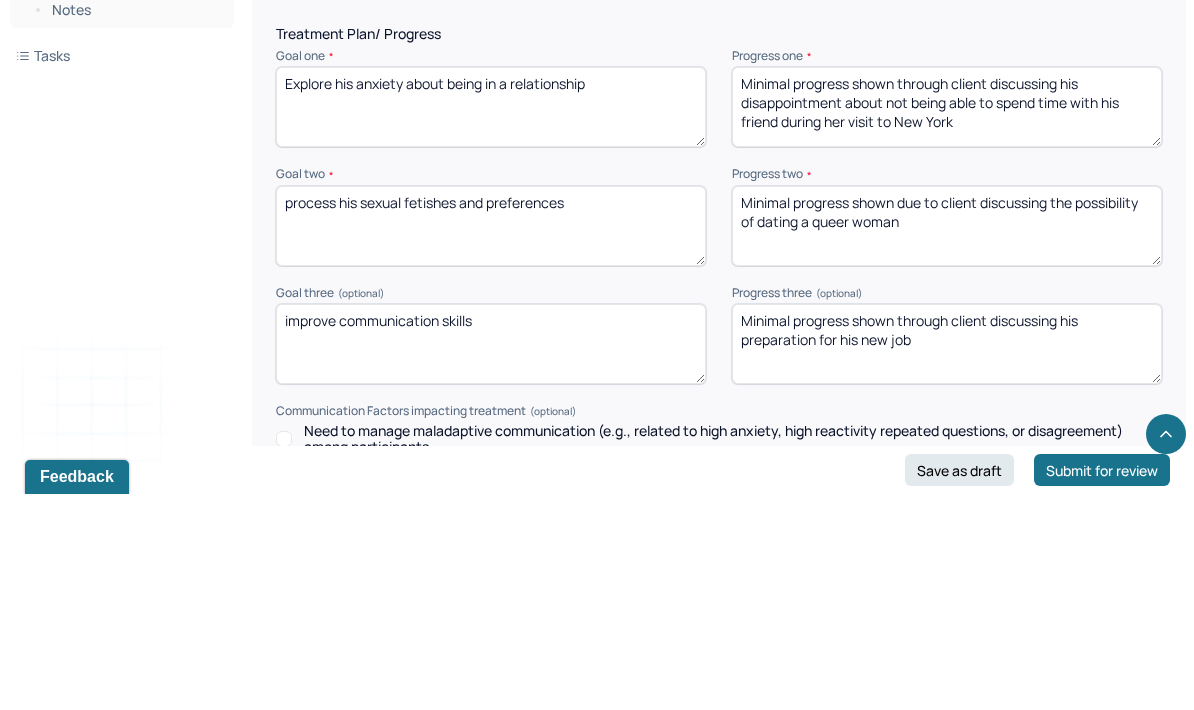 type on "Minimal progress shown through client discussing his preparation for his new job" 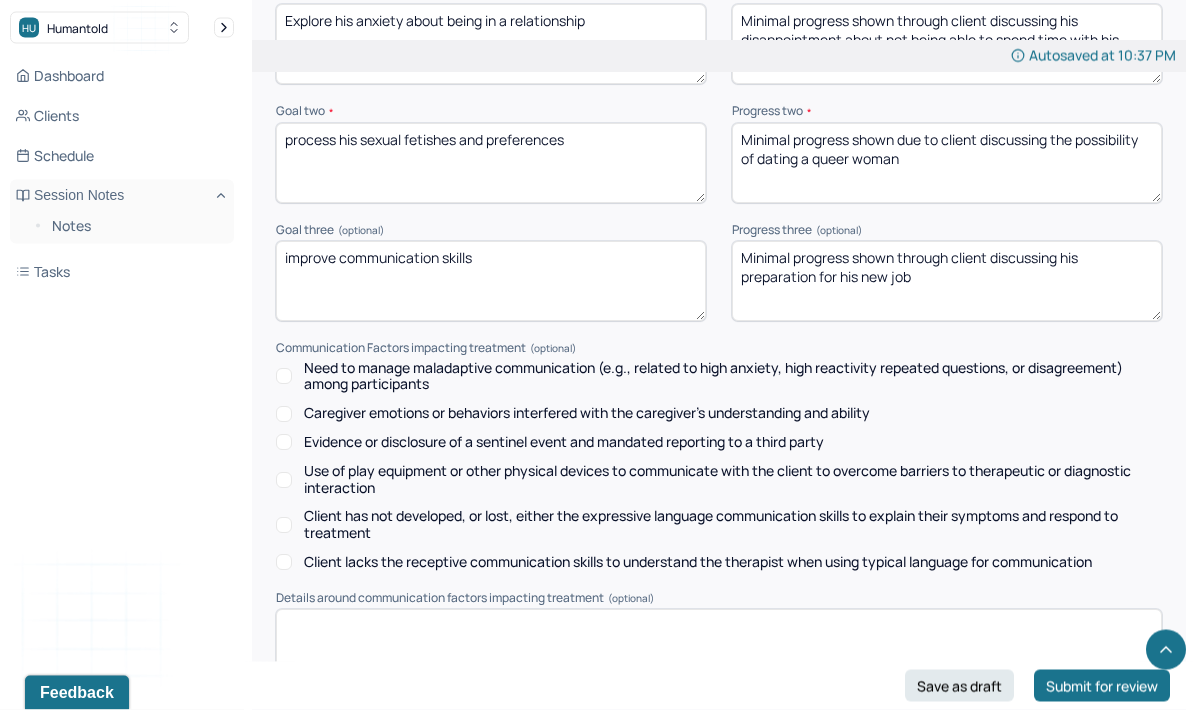 scroll, scrollTop: 2990, scrollLeft: 0, axis: vertical 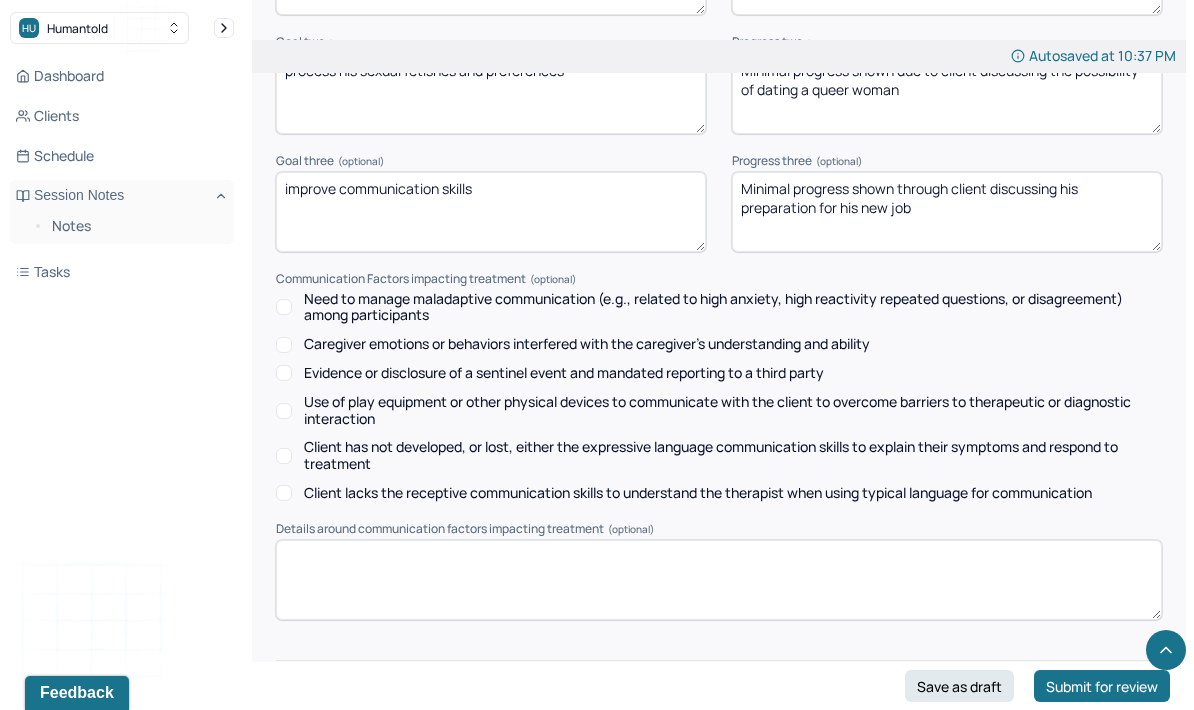 click at bounding box center (719, 744) 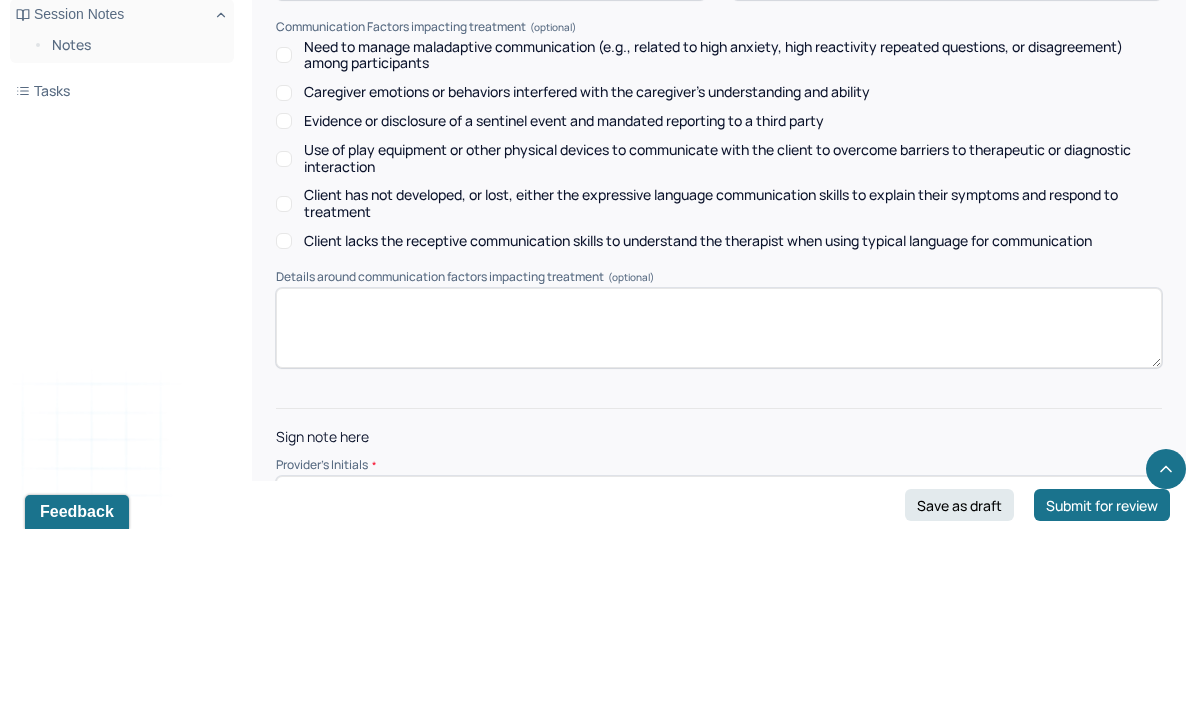scroll, scrollTop: 3070, scrollLeft: 0, axis: vertical 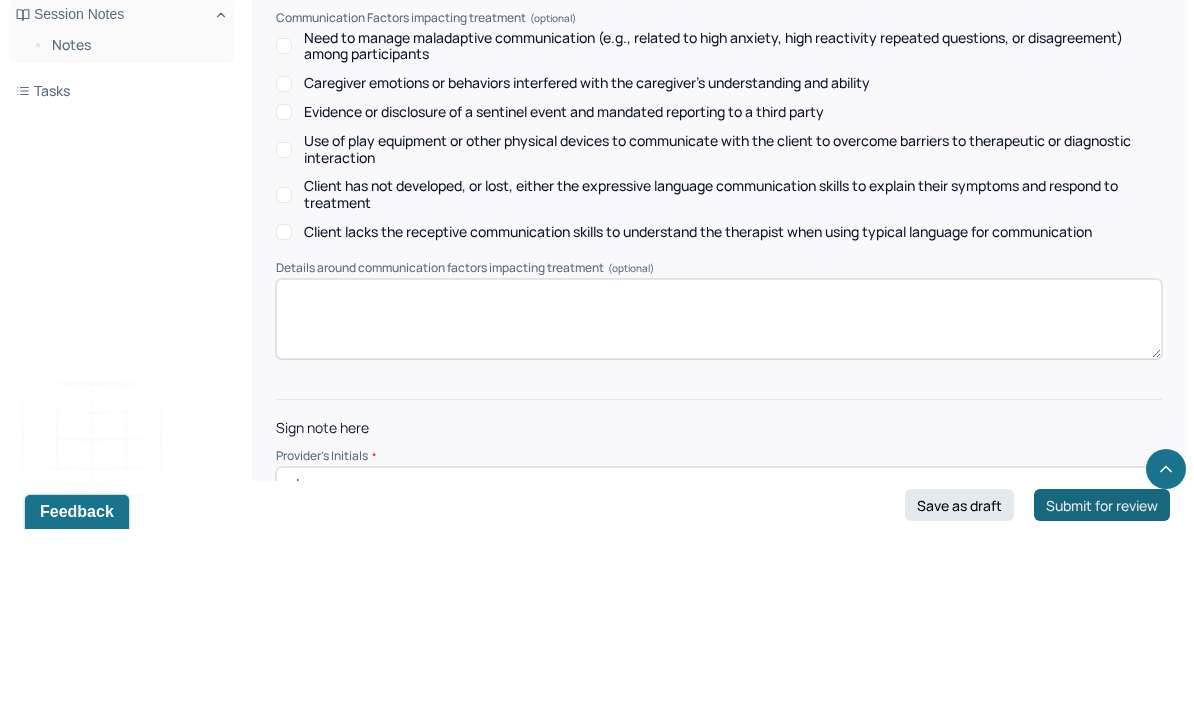 type on "zd" 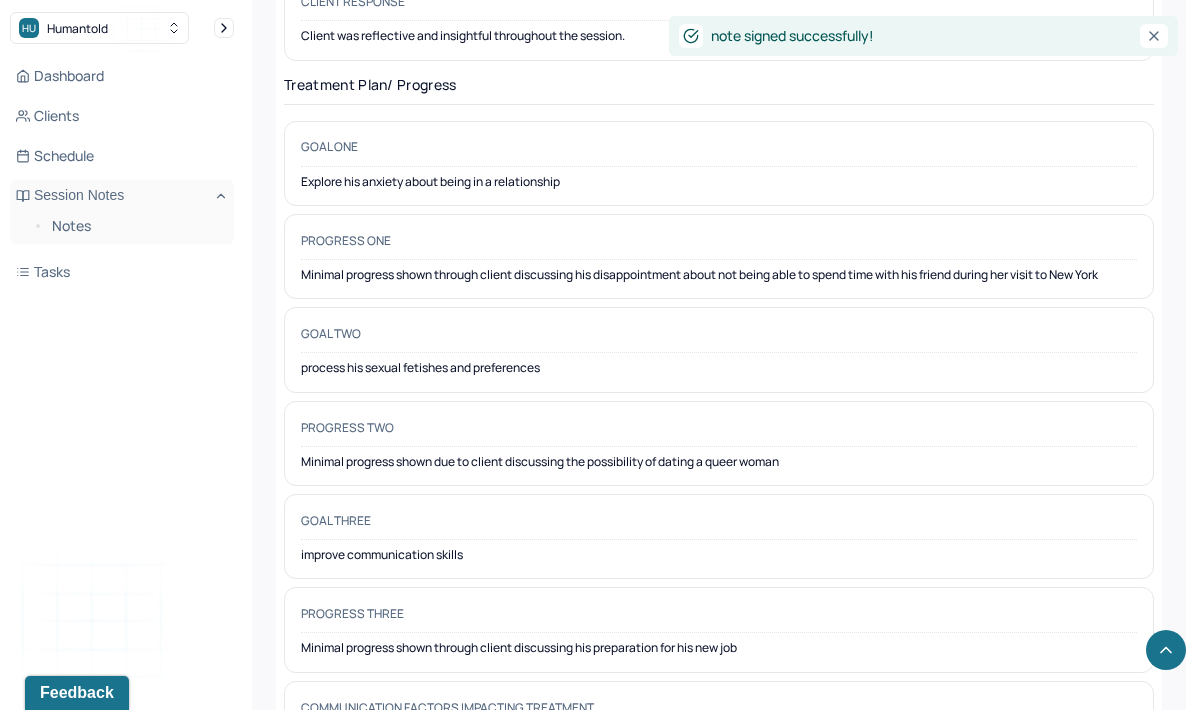 scroll, scrollTop: 3075, scrollLeft: 0, axis: vertical 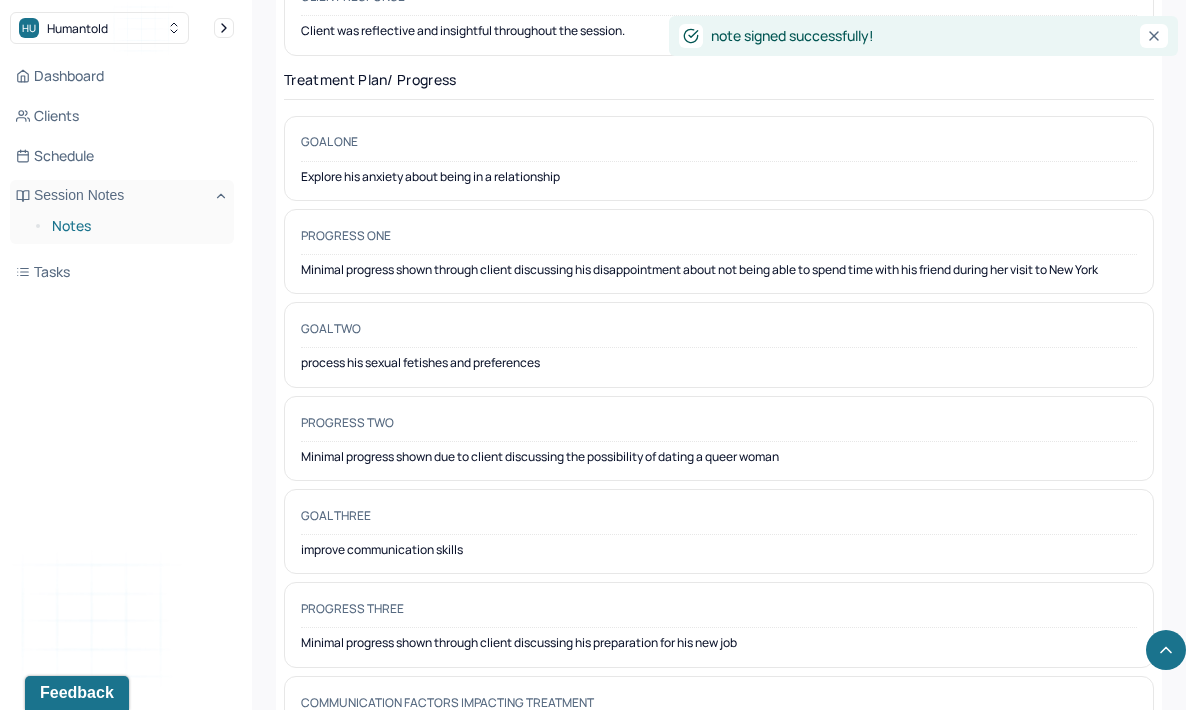 click on "Notes" at bounding box center [135, 226] 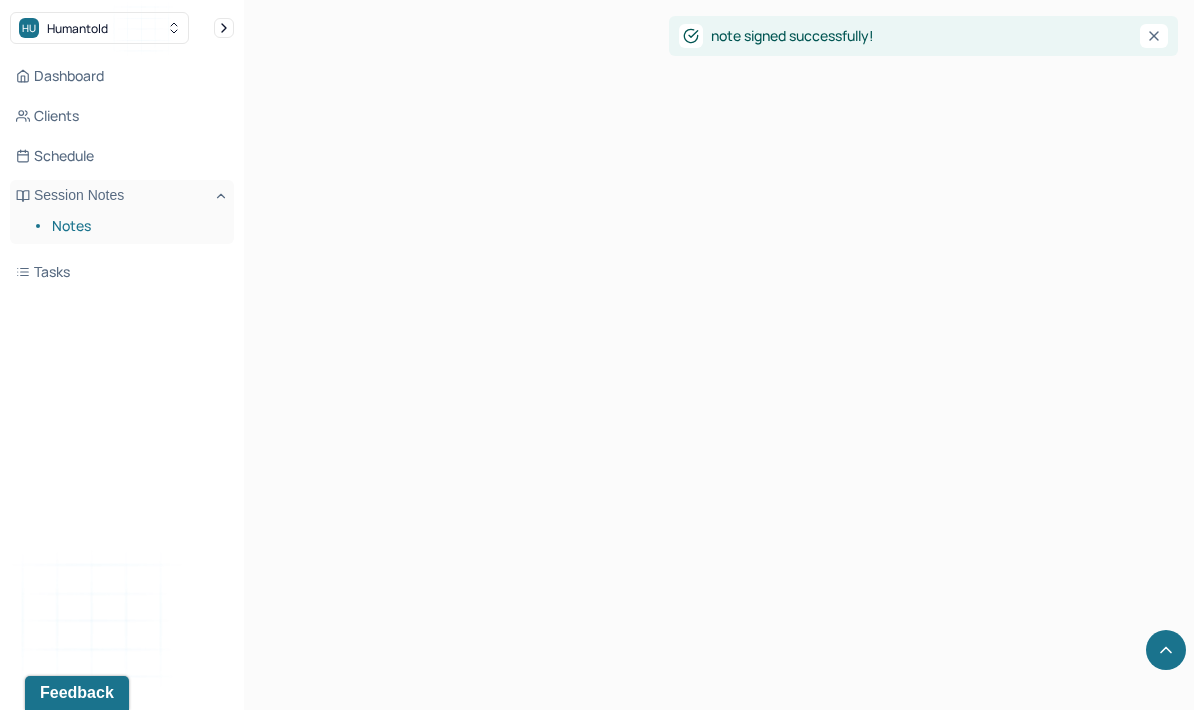 scroll, scrollTop: 0, scrollLeft: 0, axis: both 